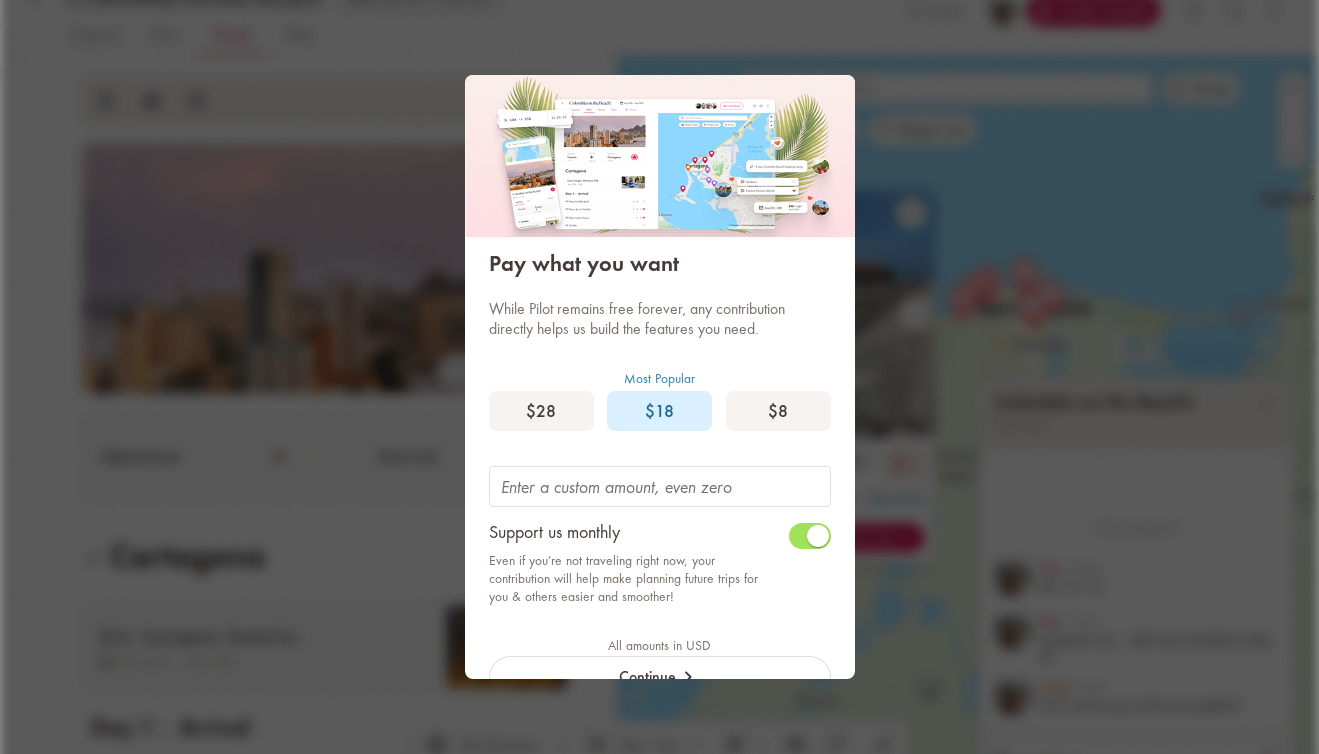 scroll, scrollTop: 0, scrollLeft: 0, axis: both 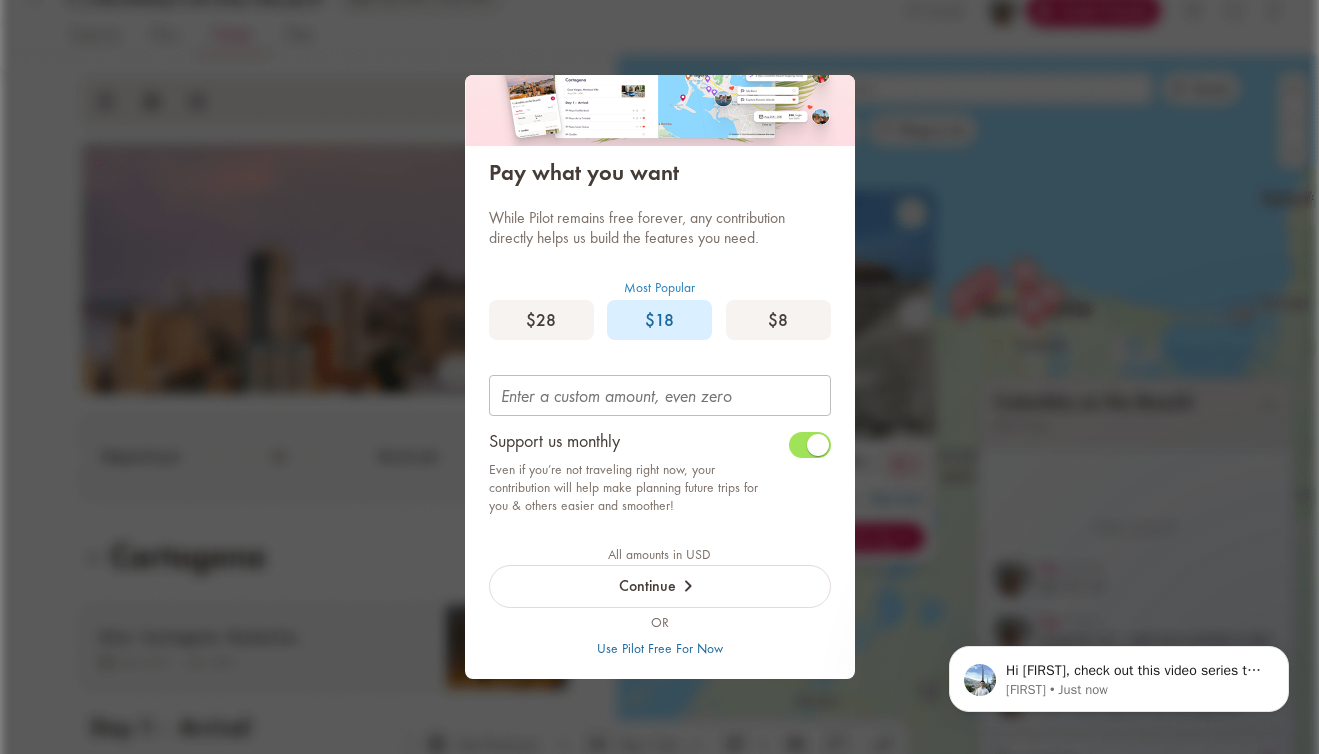 click at bounding box center (660, 398) 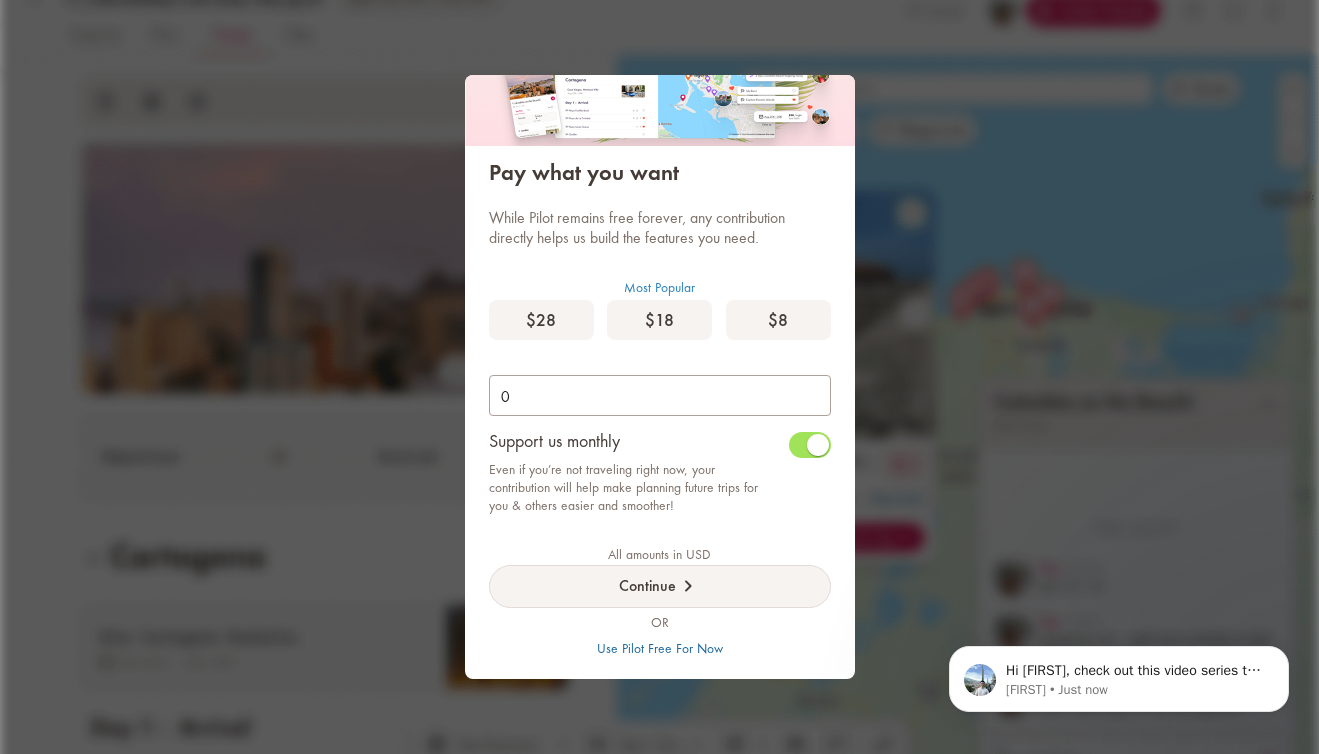 type on "0" 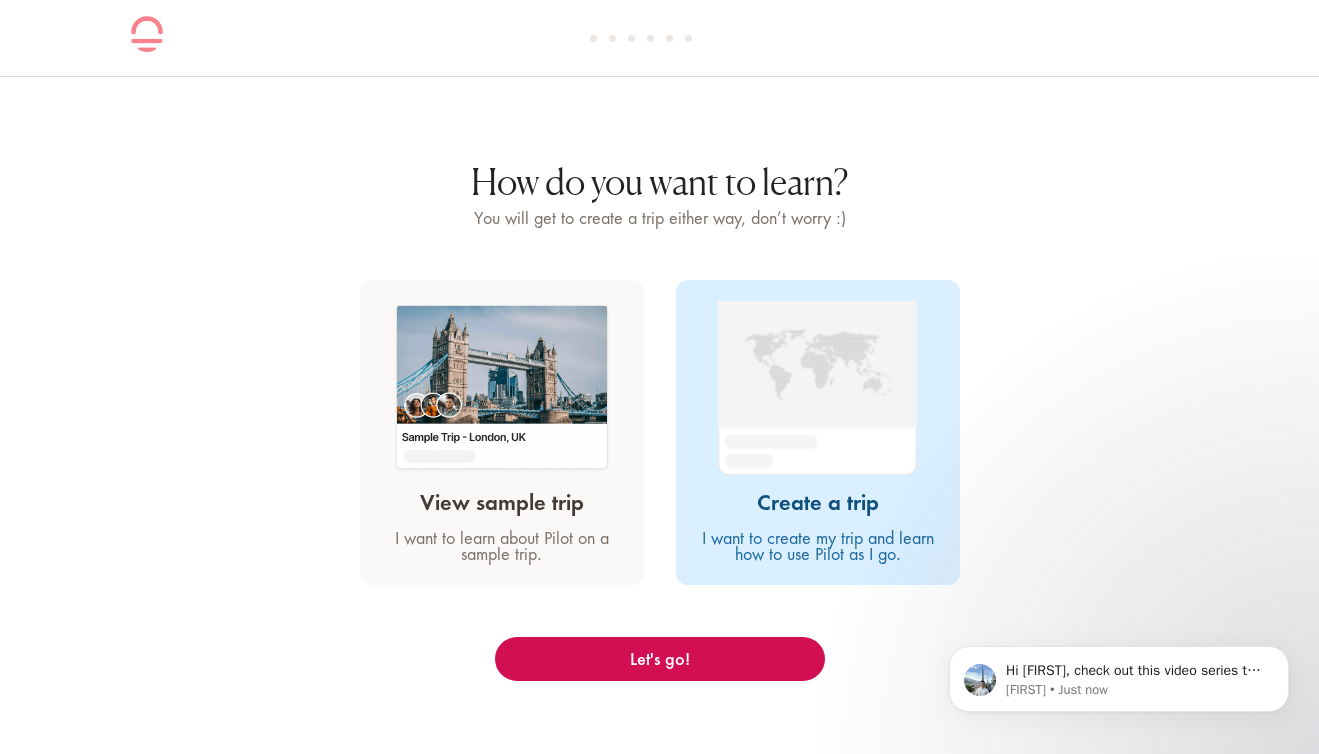 click on "View sample trip" at bounding box center (502, 504) 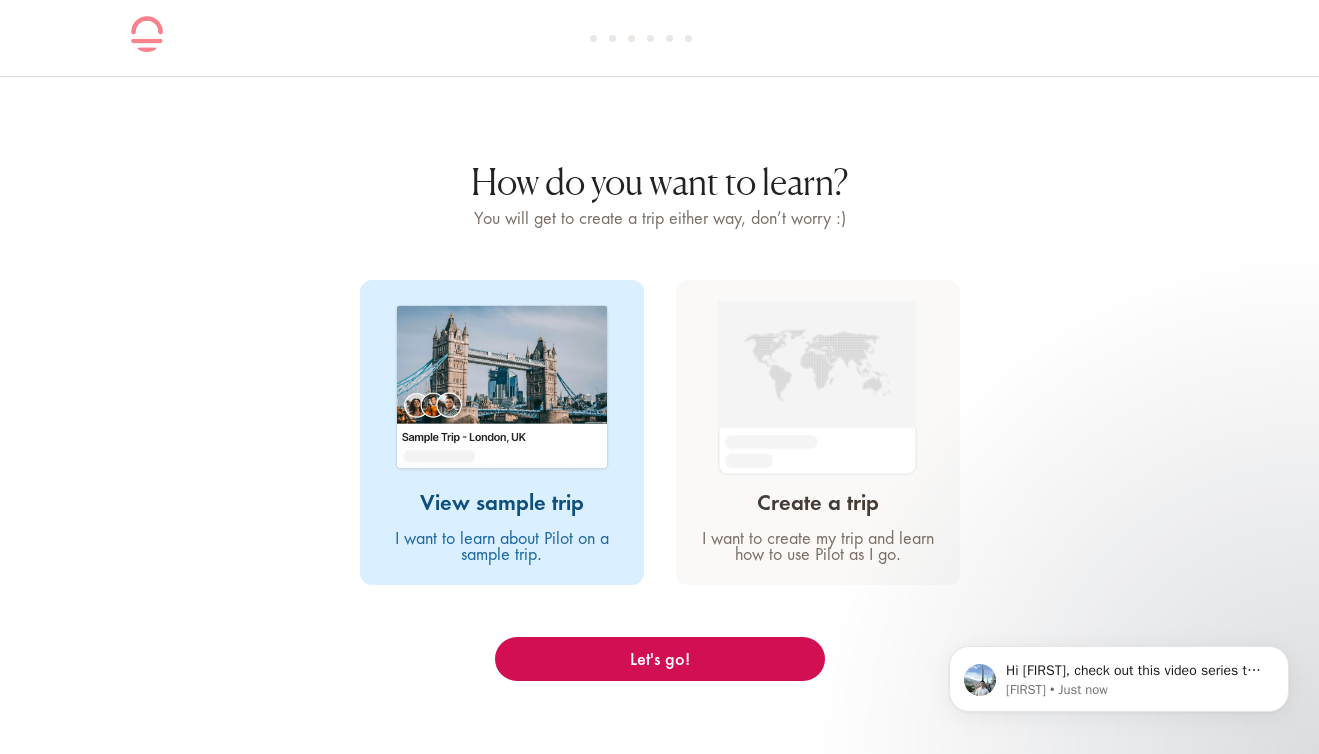 click on "How do you want to learn? You will get to create a trip either way, don’t worry :) View sample trip I want to learn about Pilot on a sample trip. Create a trip I want to create my trip and learn how to use Pilot as I go. Let's go!" at bounding box center (659, 390) 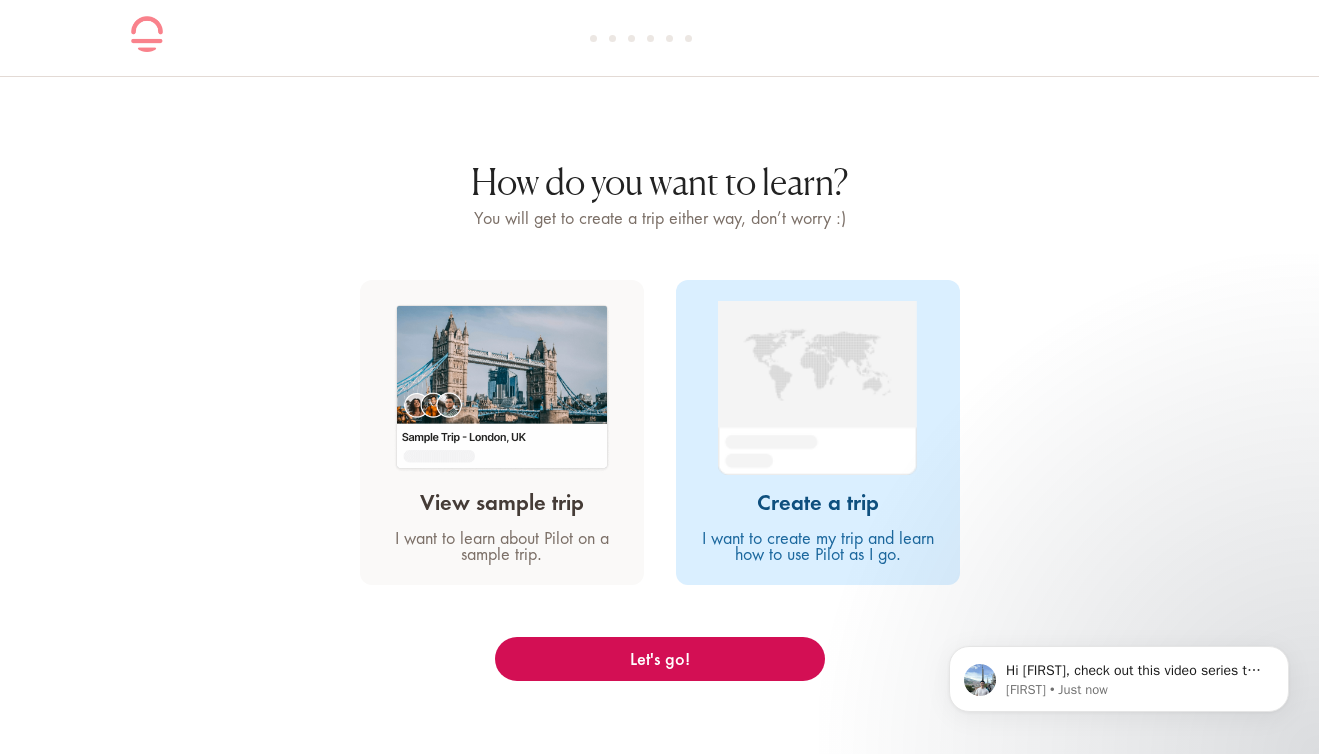 click on "View sample trip I want to learn about Pilot on a sample trip." at bounding box center (502, 519) 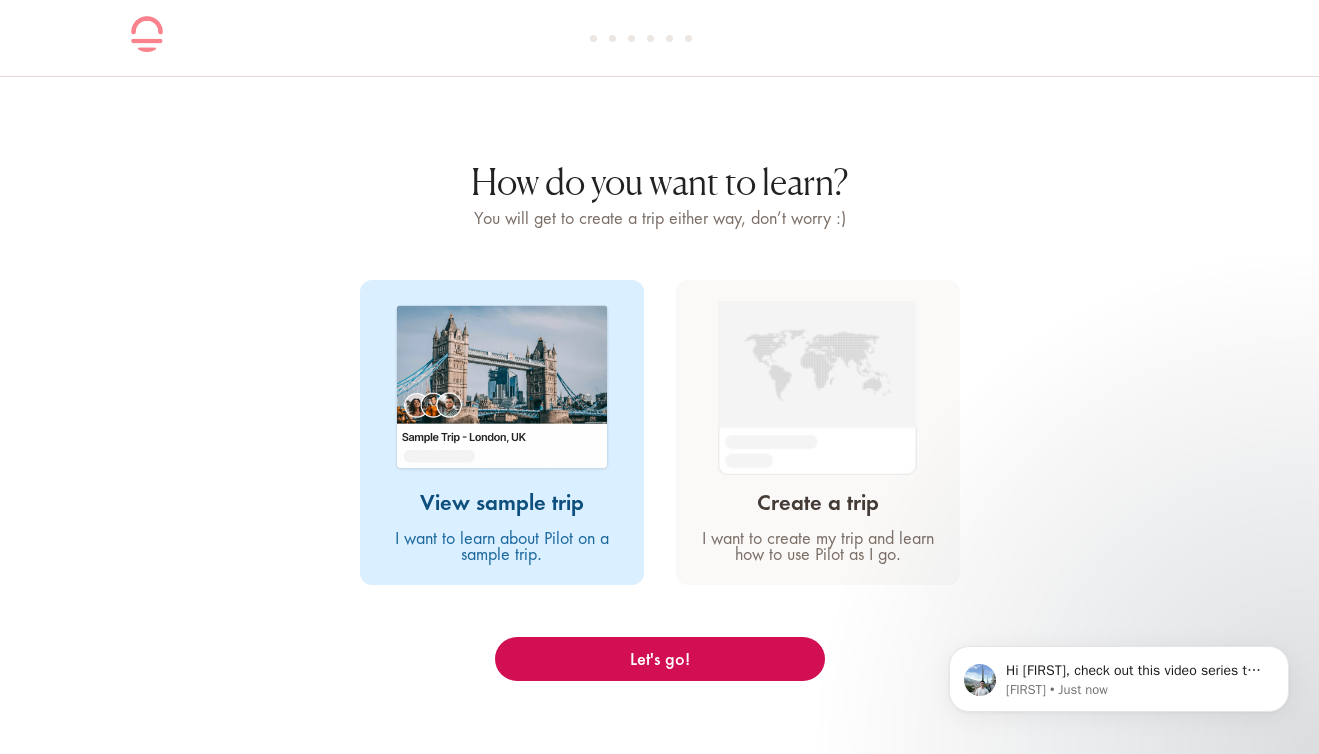 click on "I want to create my trip and learn how to use Pilot as I go." at bounding box center [502, 548] 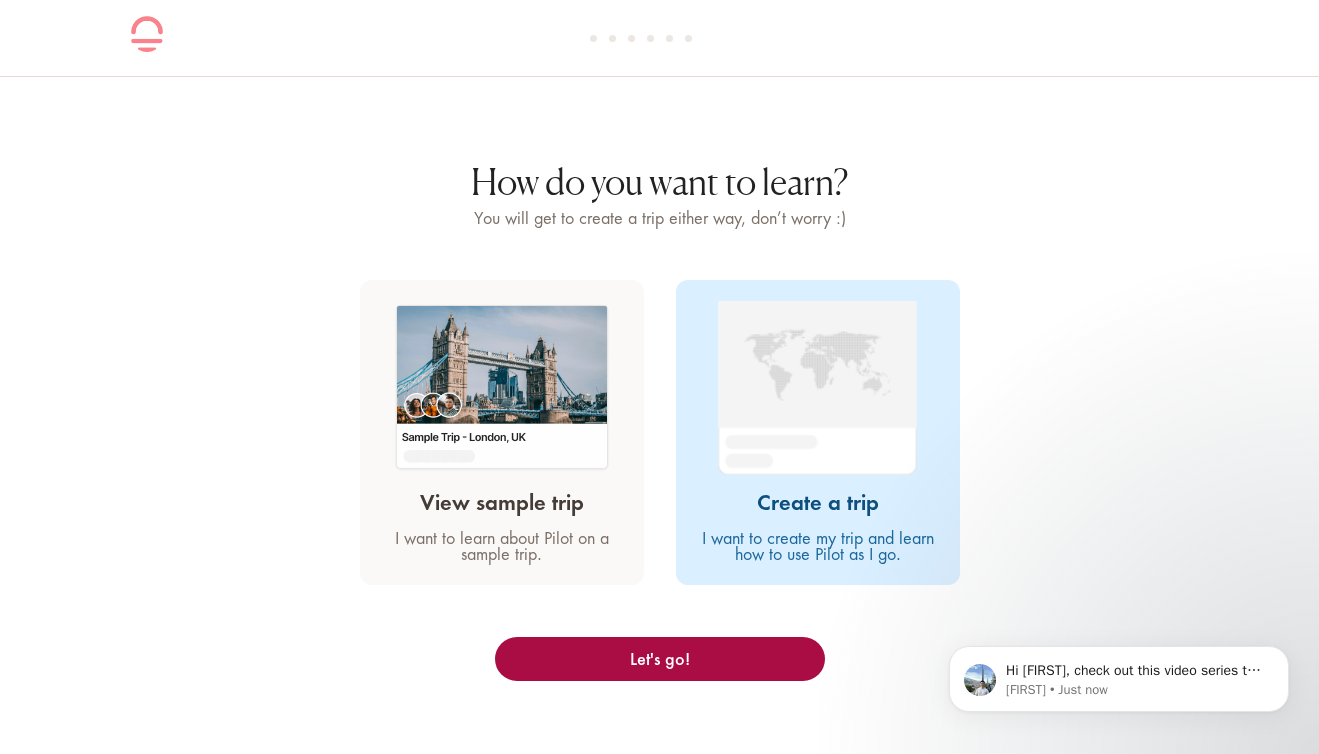 click on "Let's go!" at bounding box center [660, 659] 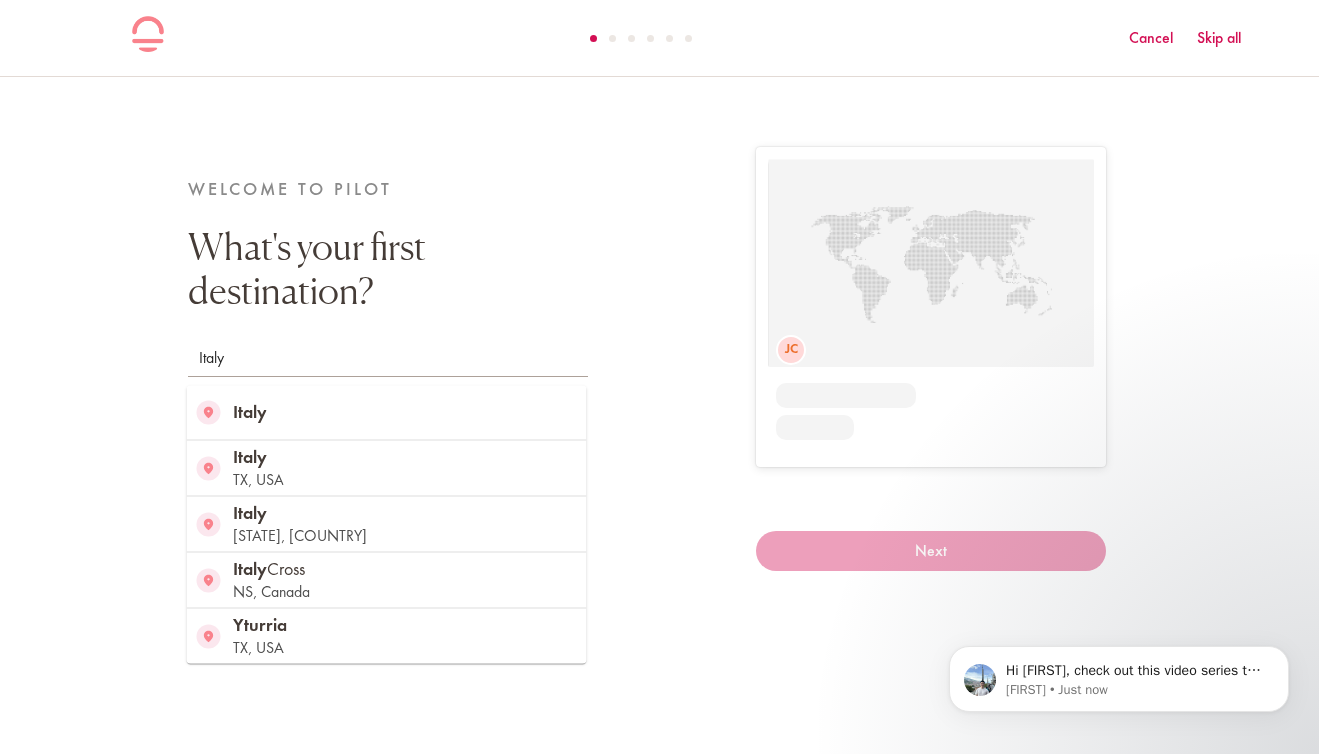 click on "Italy" at bounding box center (387, 413) 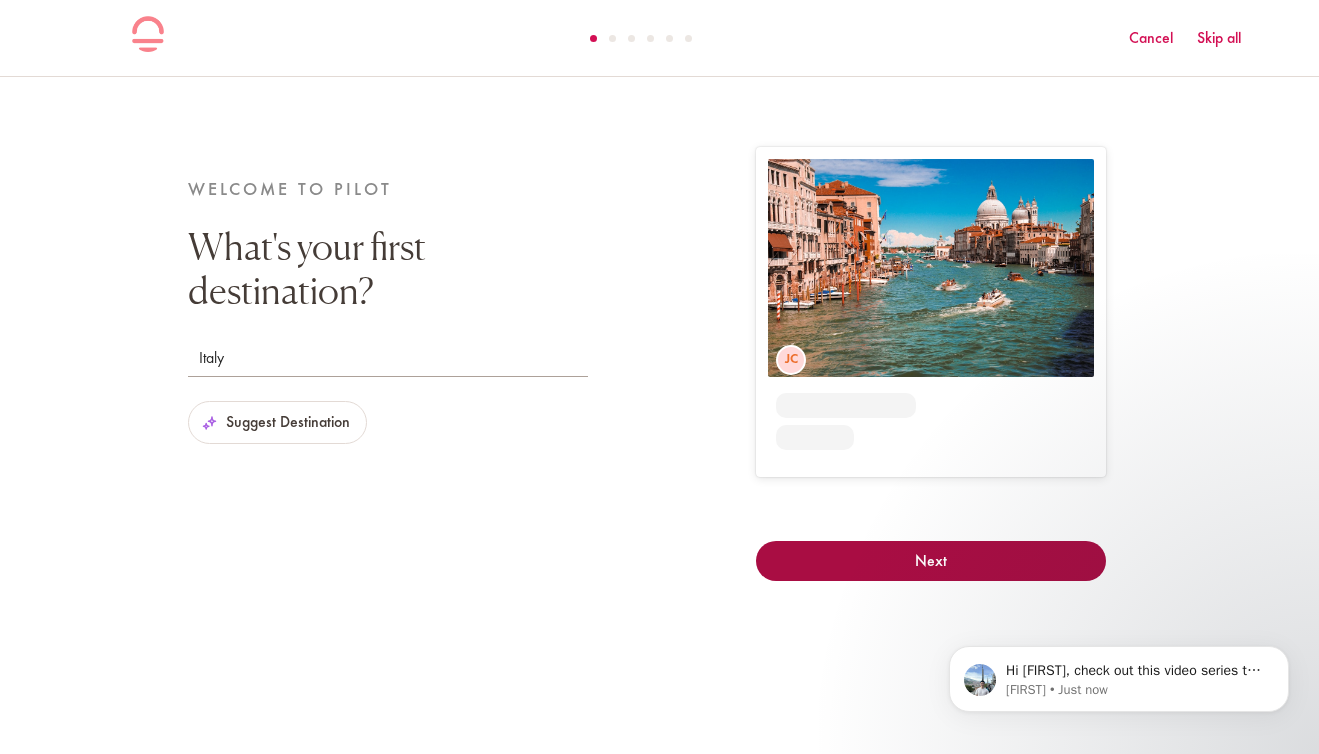 type on "Italy" 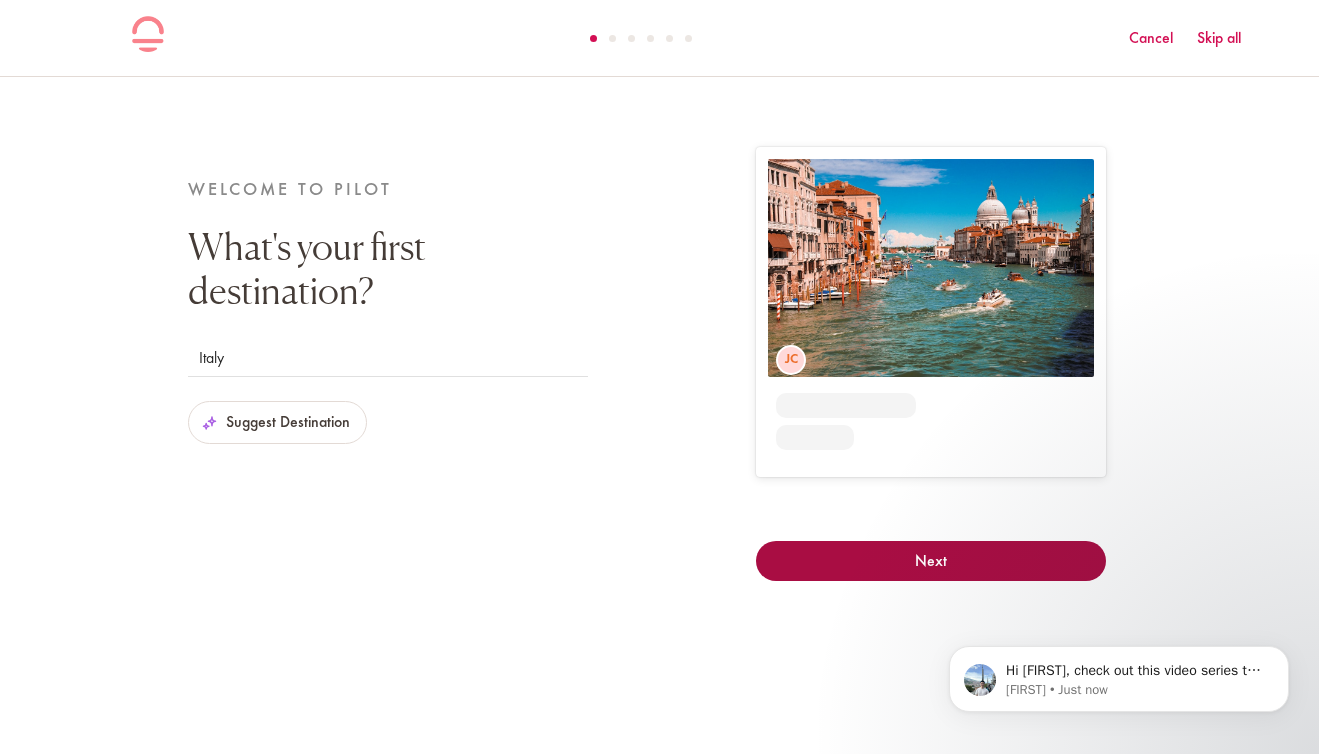 click on "Next" at bounding box center (931, 561) 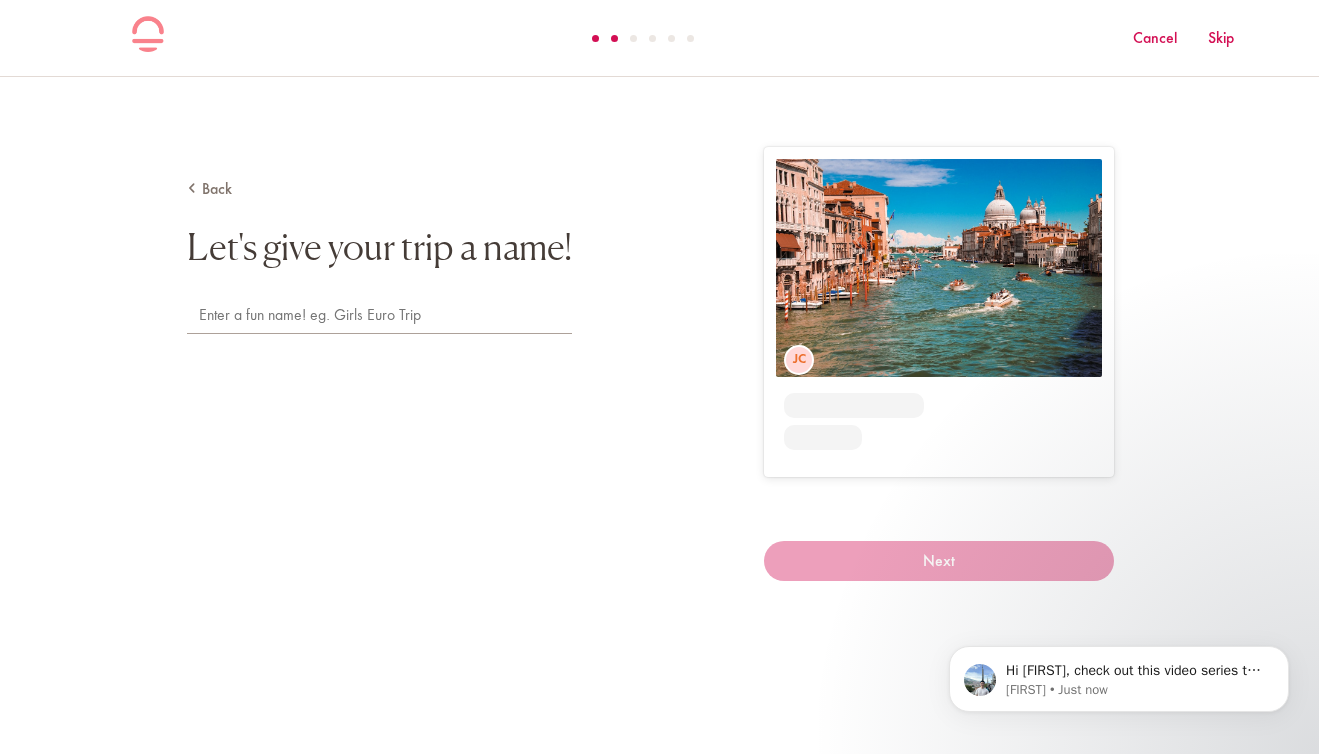 click at bounding box center [379, 316] 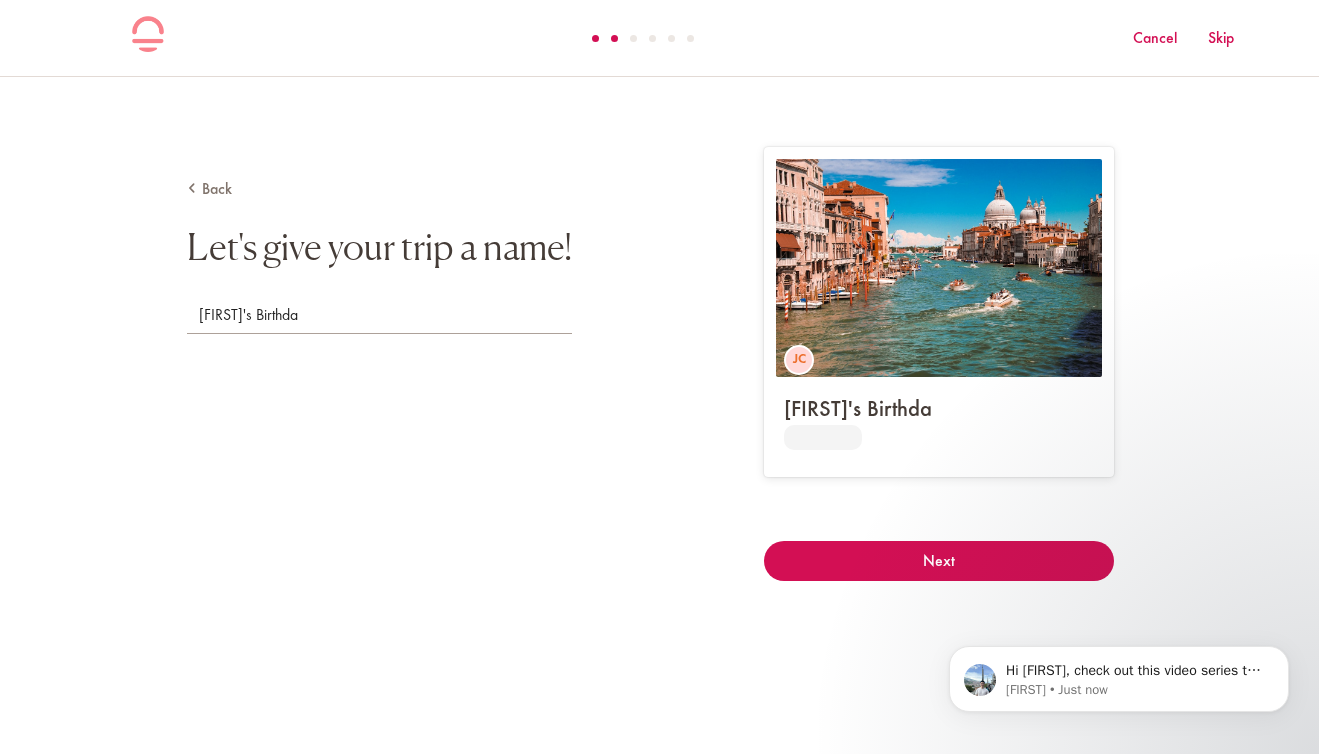 type on "[FIRST]'s Birthday" 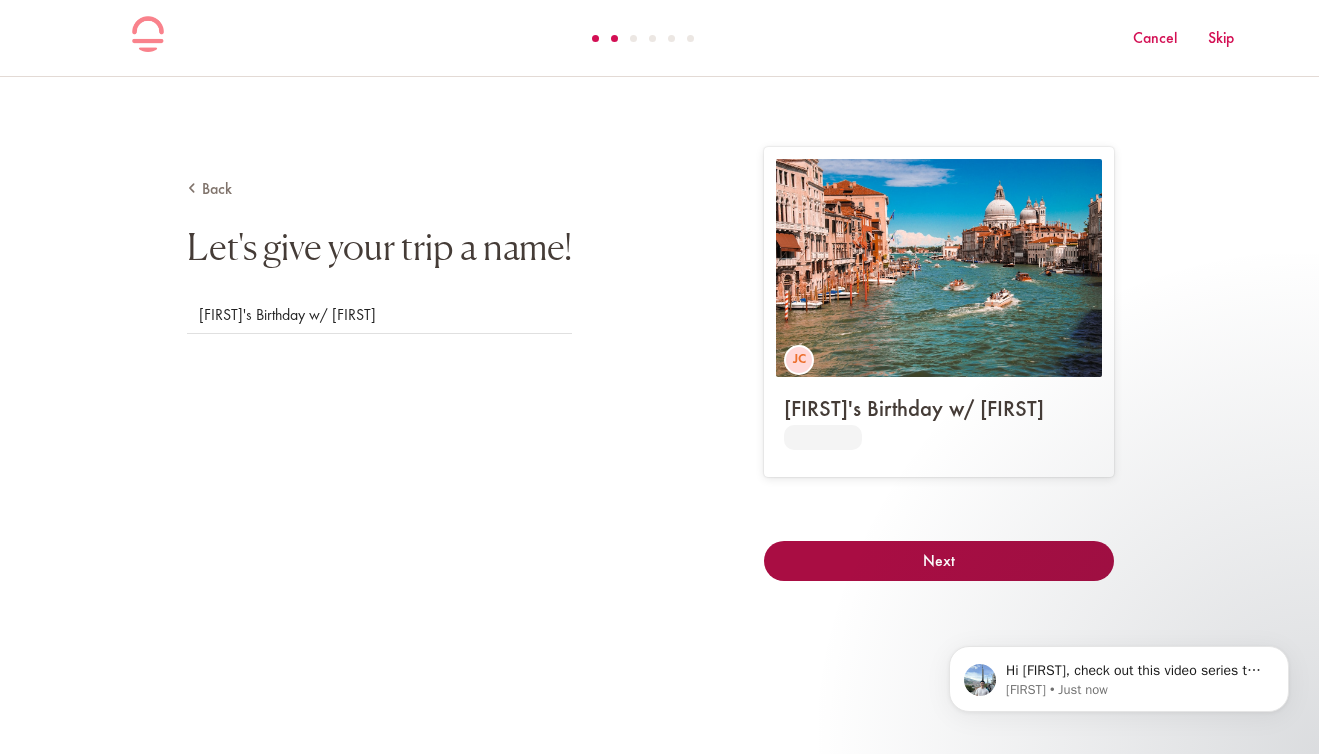 click on "Next" at bounding box center [939, 561] 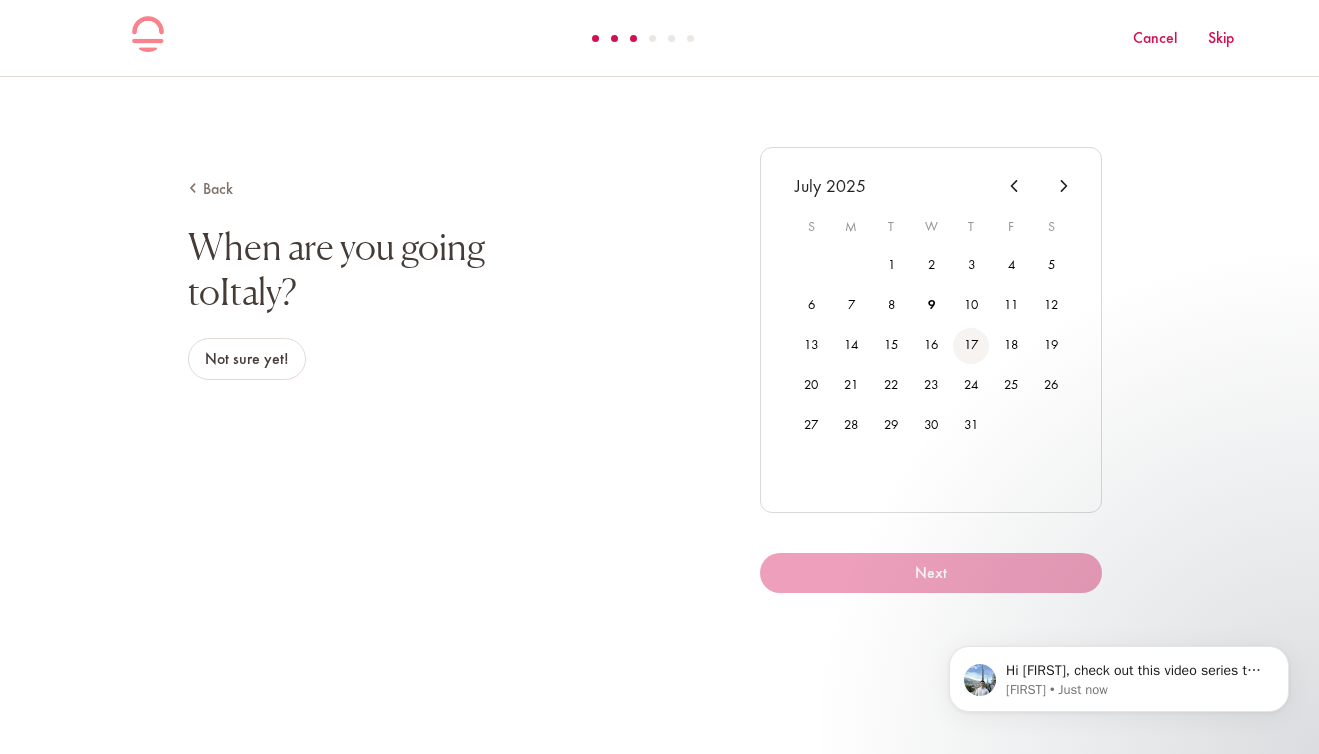 click on "17" at bounding box center [891, 266] 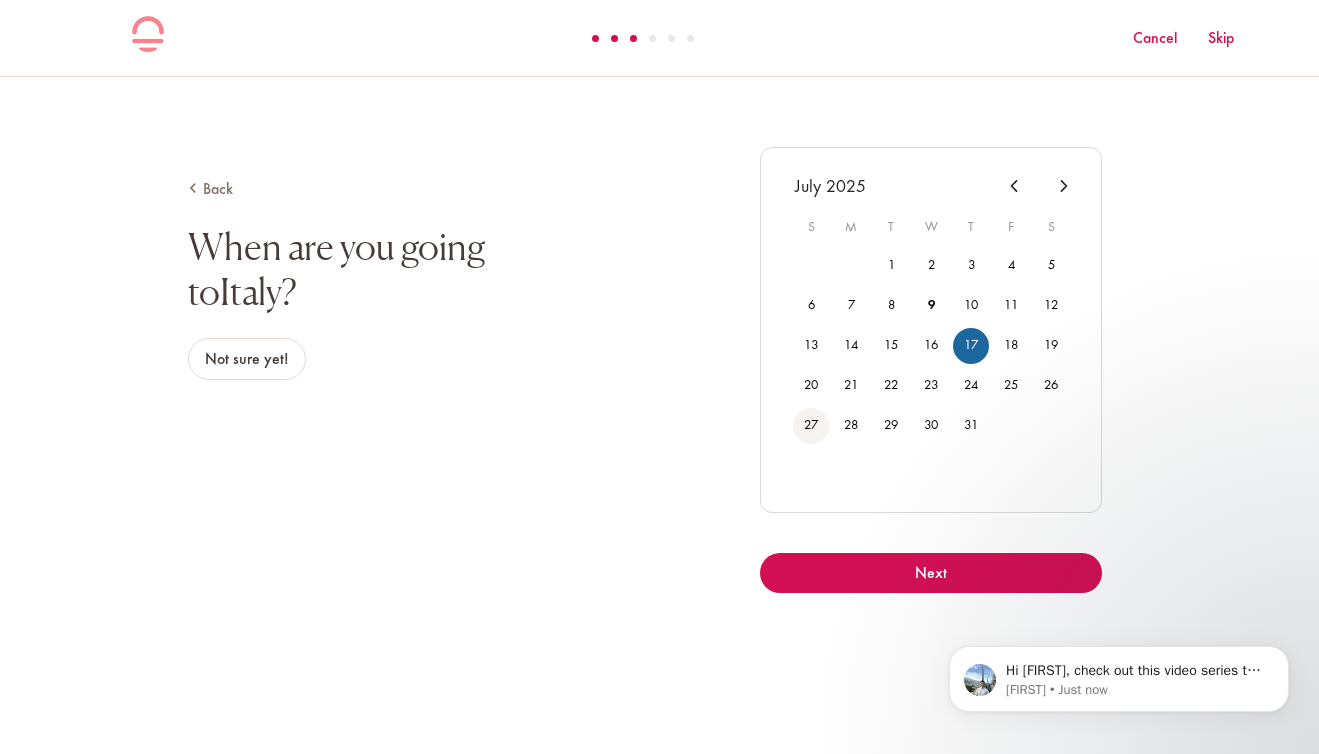 click on "27" at bounding box center (891, 266) 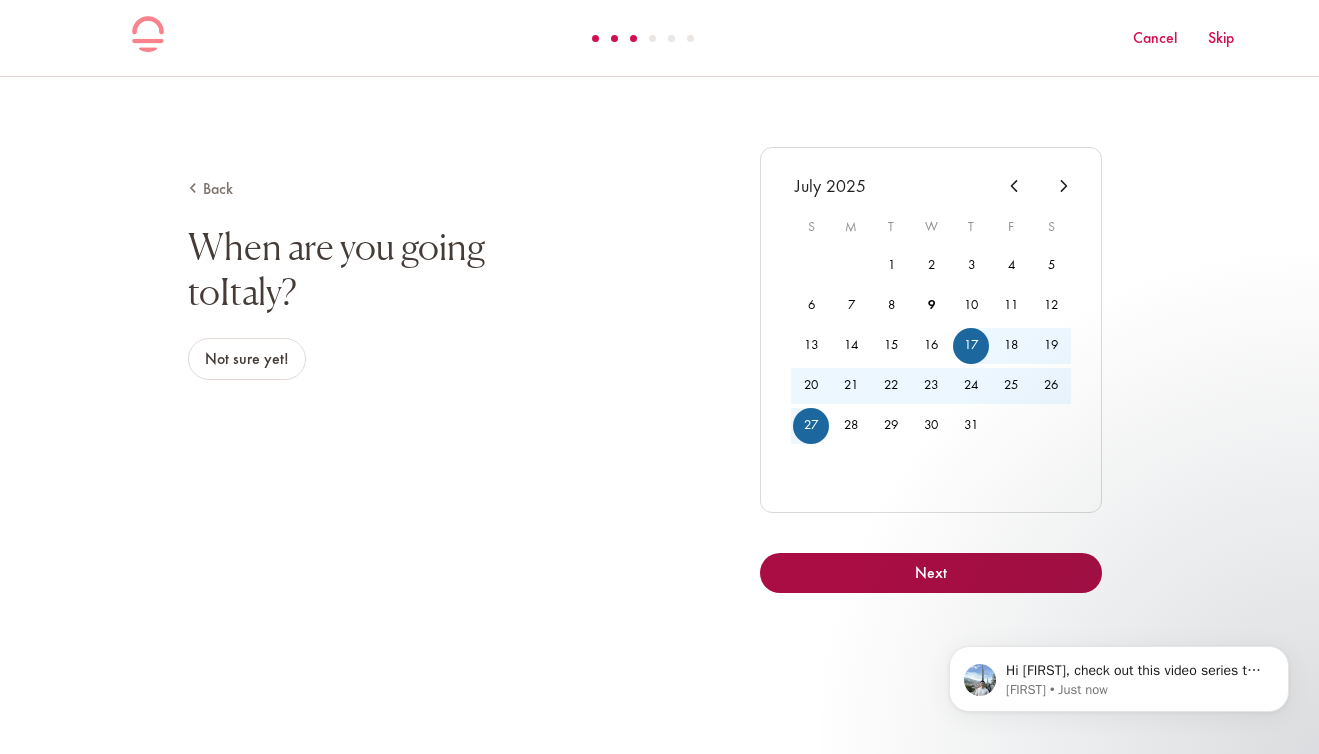 click on "Next" at bounding box center [931, 573] 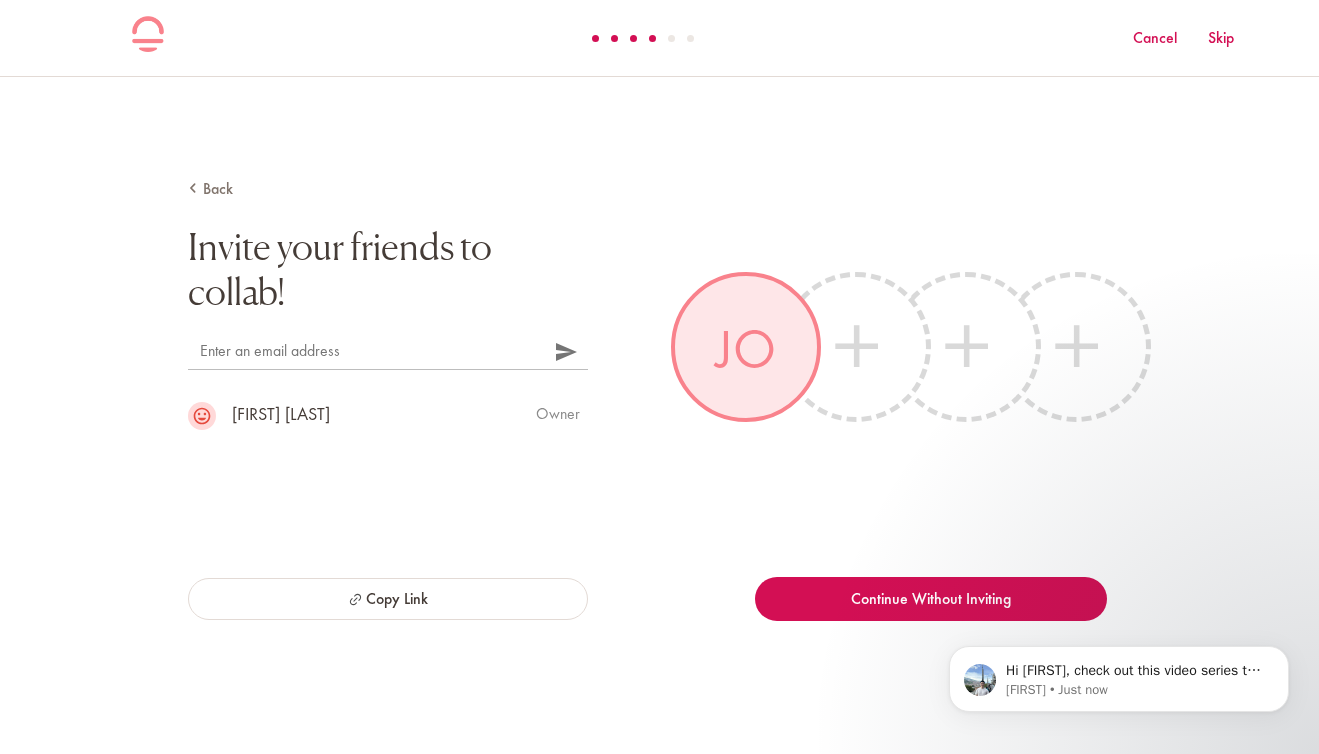 click at bounding box center [363, 352] 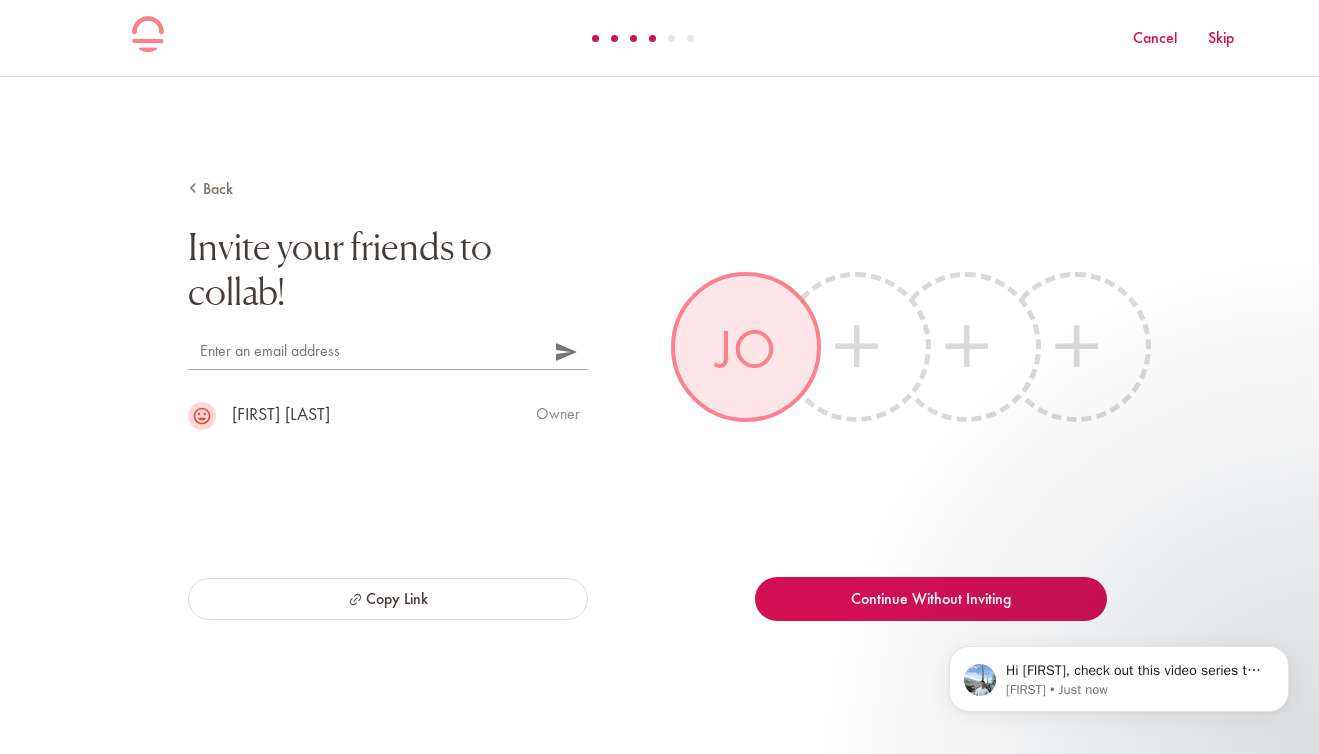 type on "[EMAIL]" 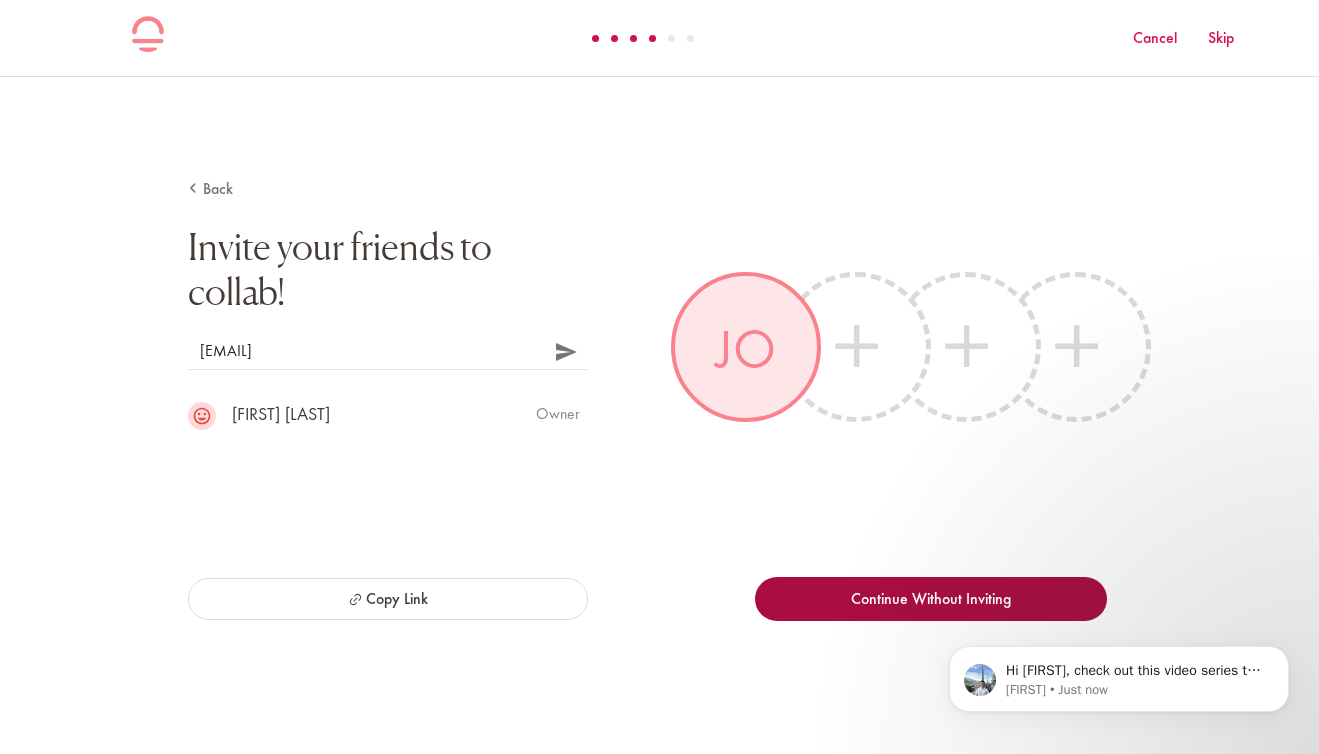 click on "Continue Without Inviting" at bounding box center [931, 599] 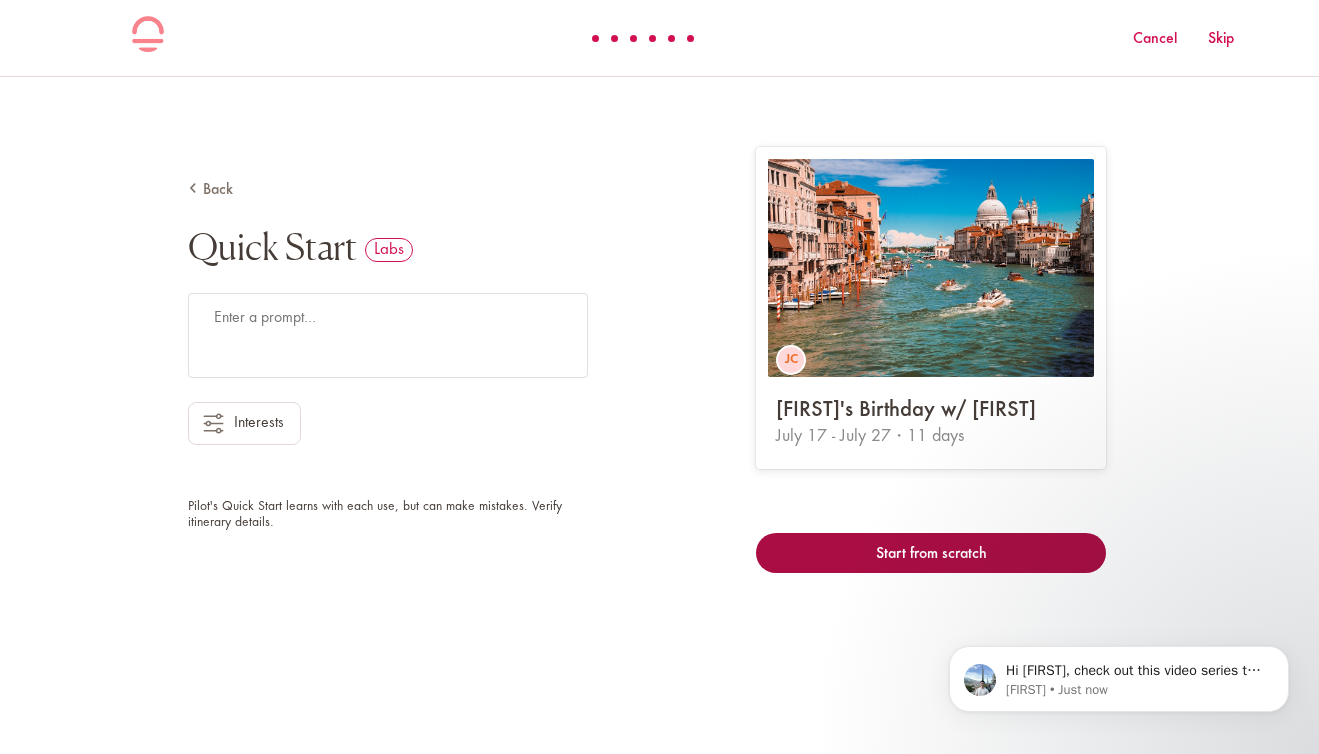 click on "Start from scratch" at bounding box center [931, 553] 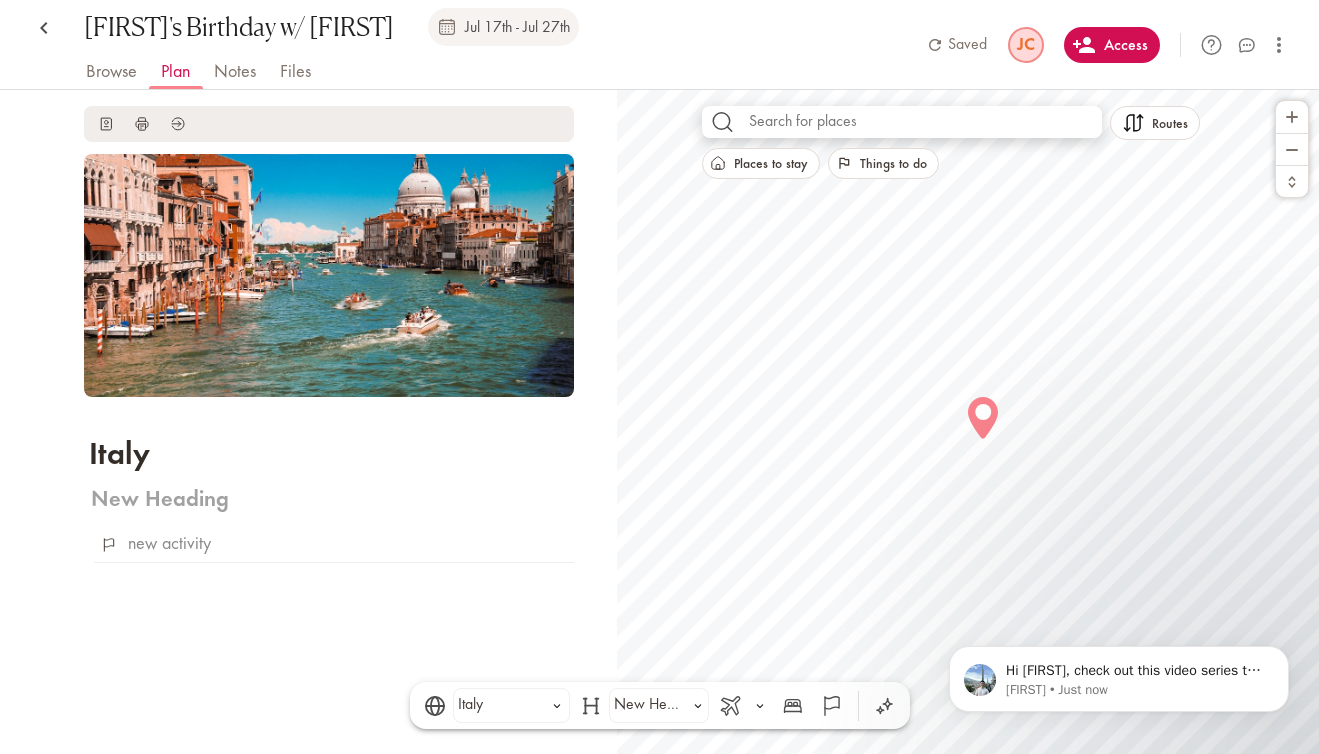 click at bounding box center [915, 122] 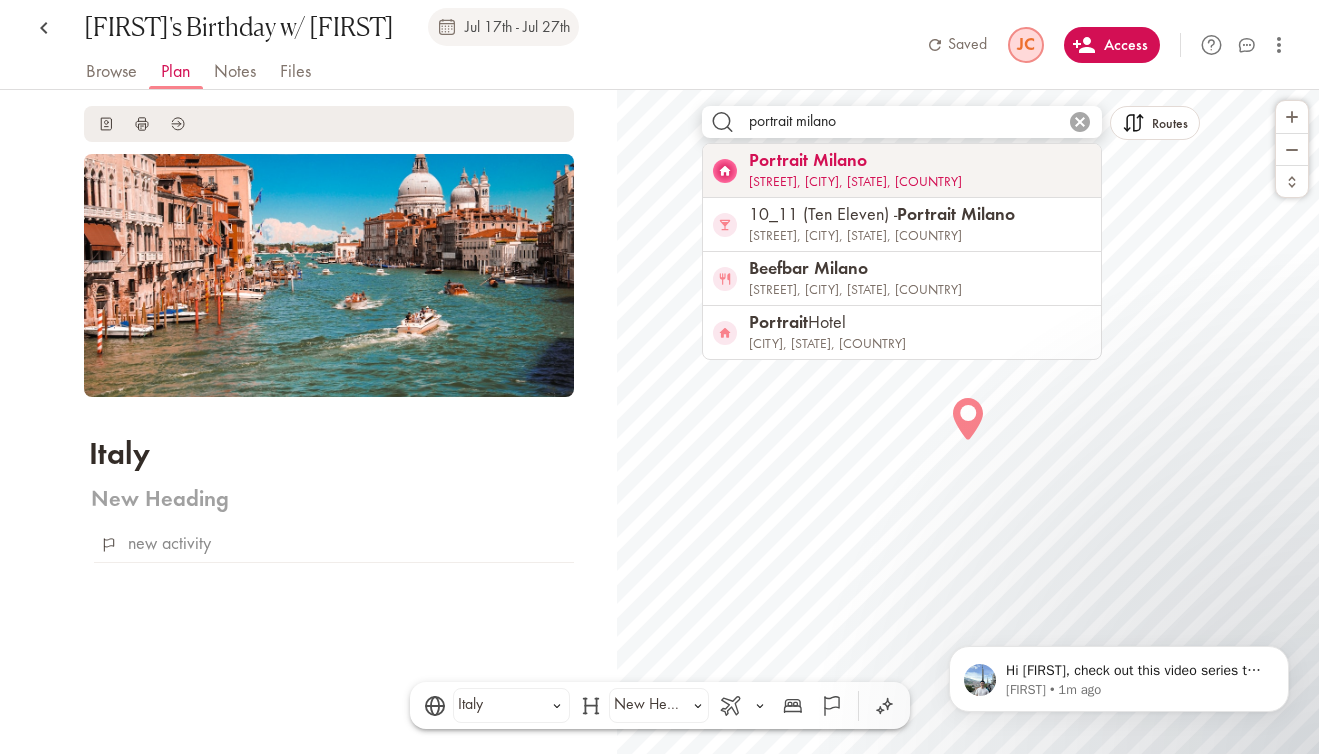 type on "portrait milano" 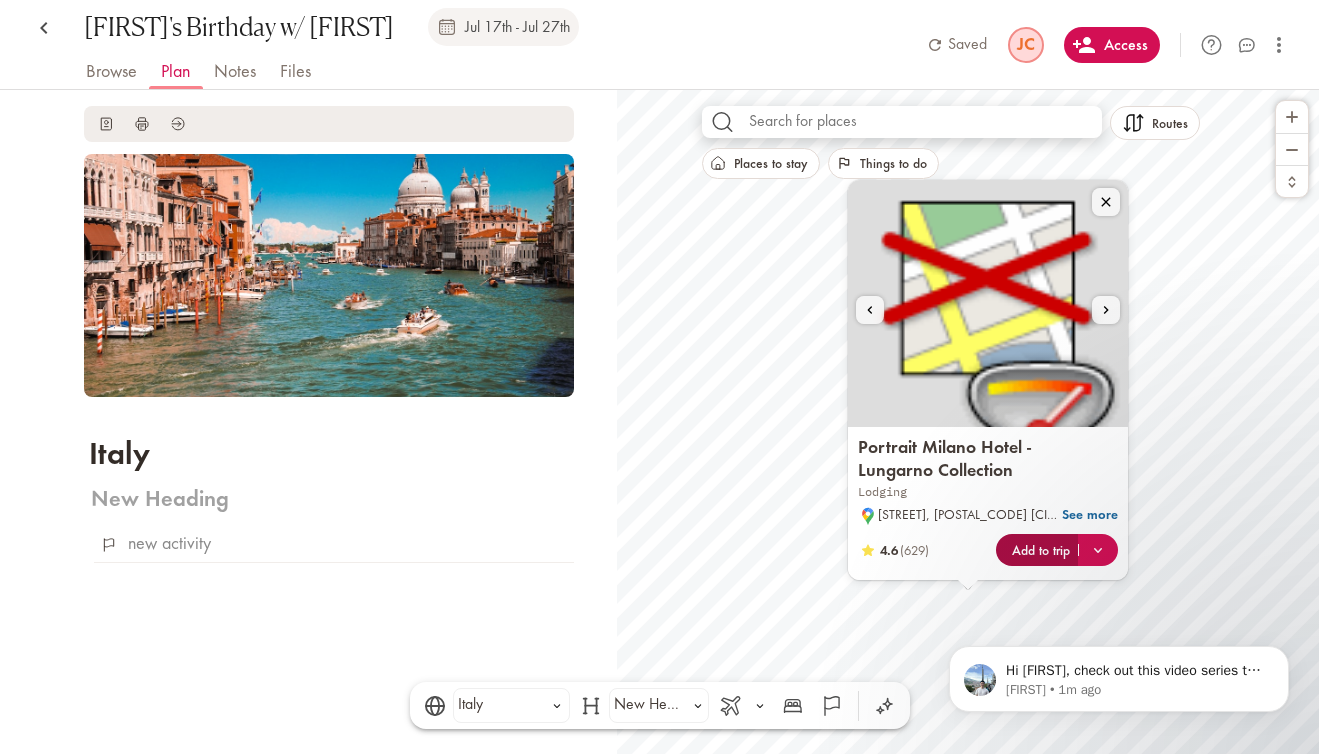 click on "Add to trip" at bounding box center [1037, 550] 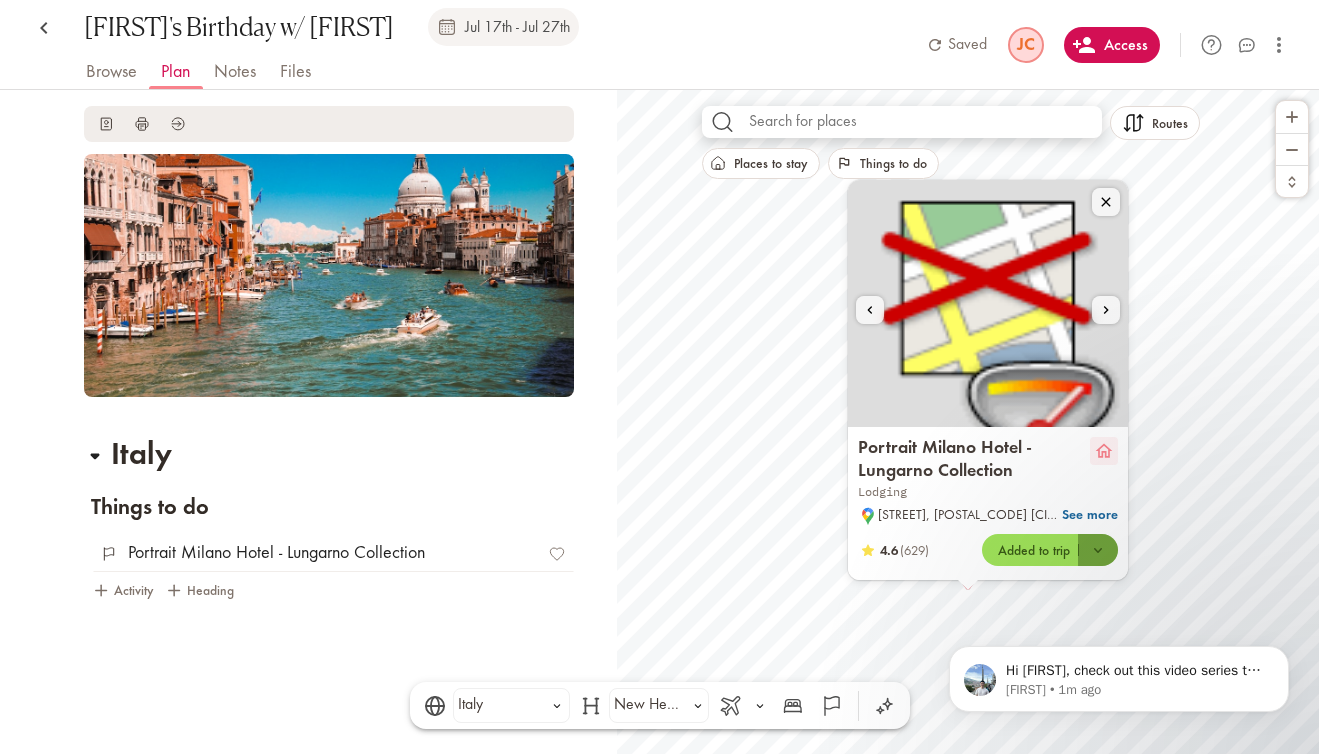 click at bounding box center [1098, 551] 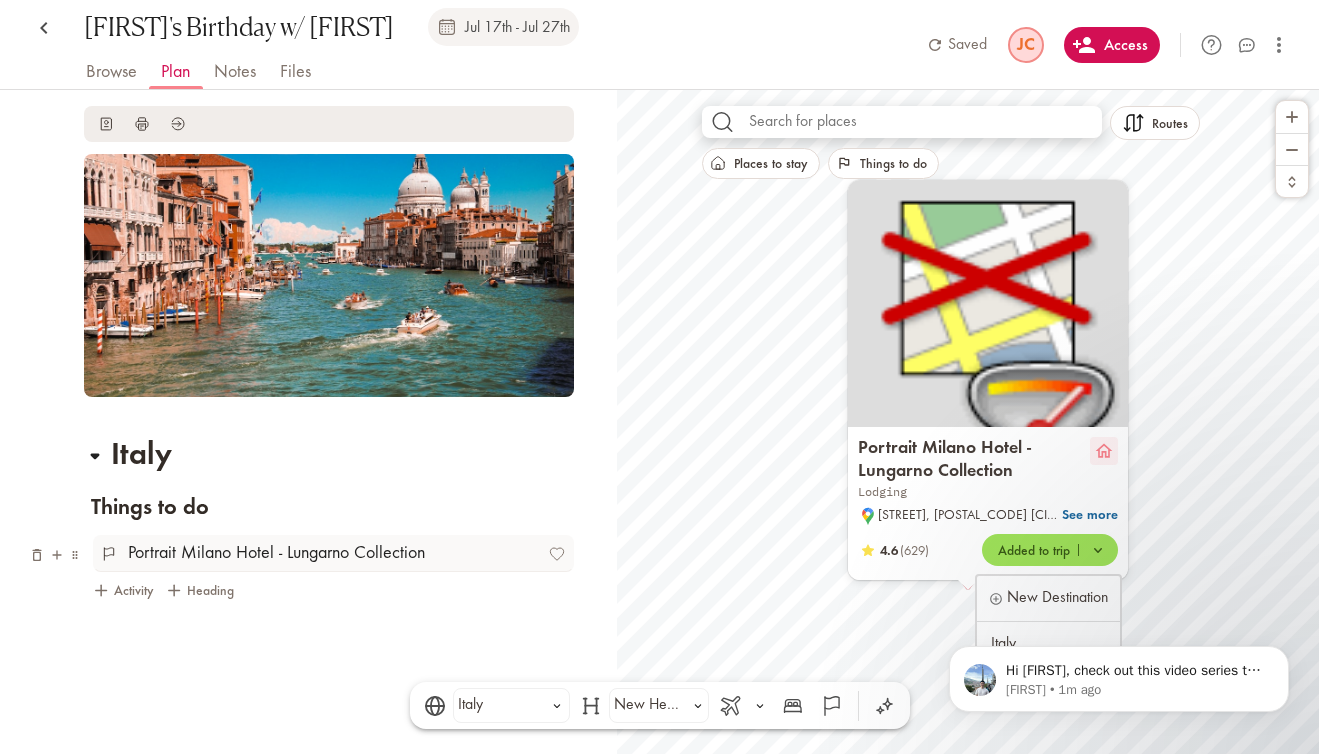 click on "Portrait Milano Hotel - Lungarno Collection" at bounding box center [325, 553] 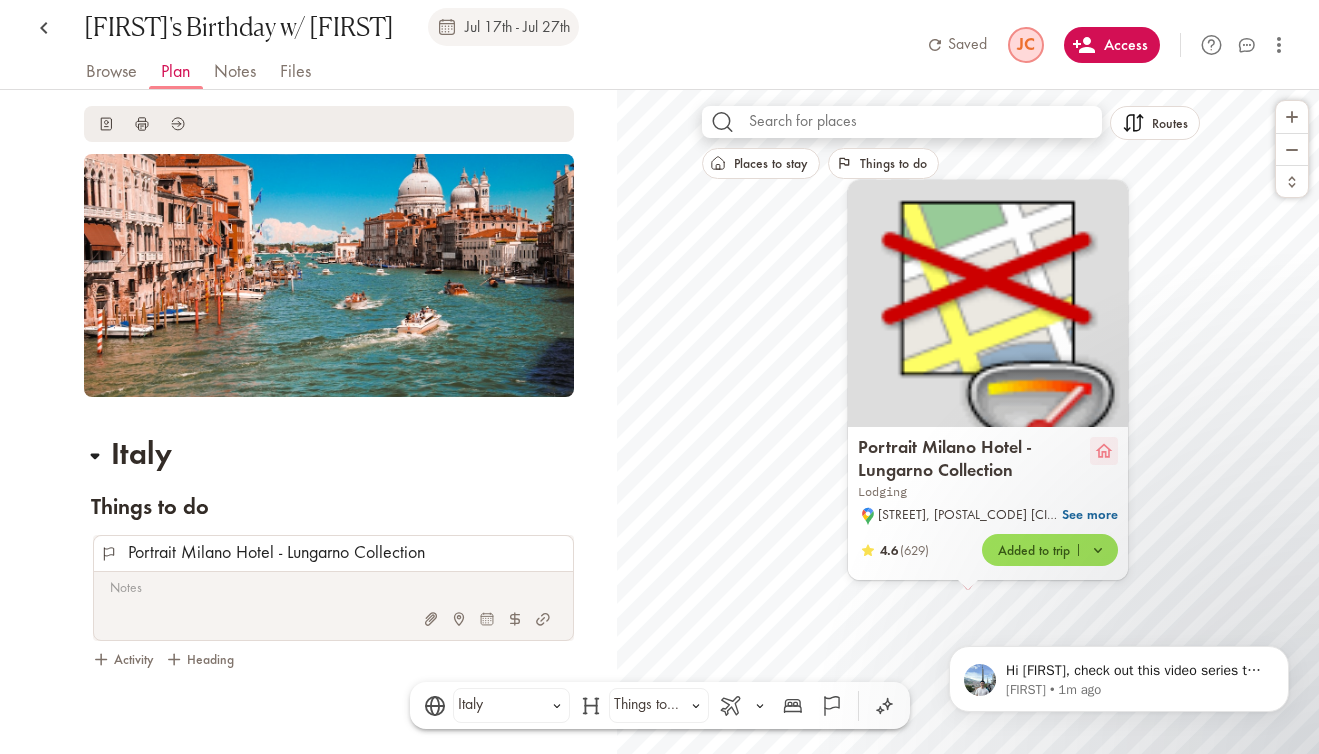 click on "x" at bounding box center (333, 605) 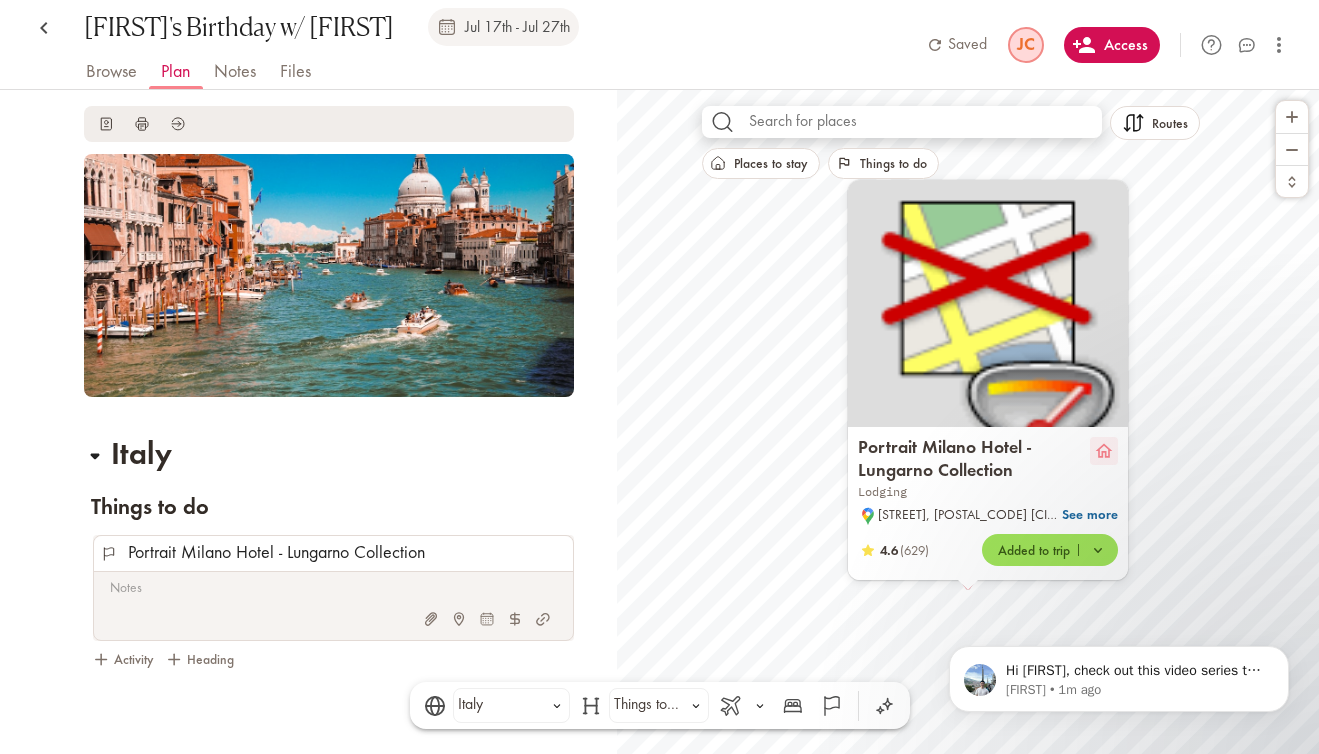 click on "x" at bounding box center (333, 605) 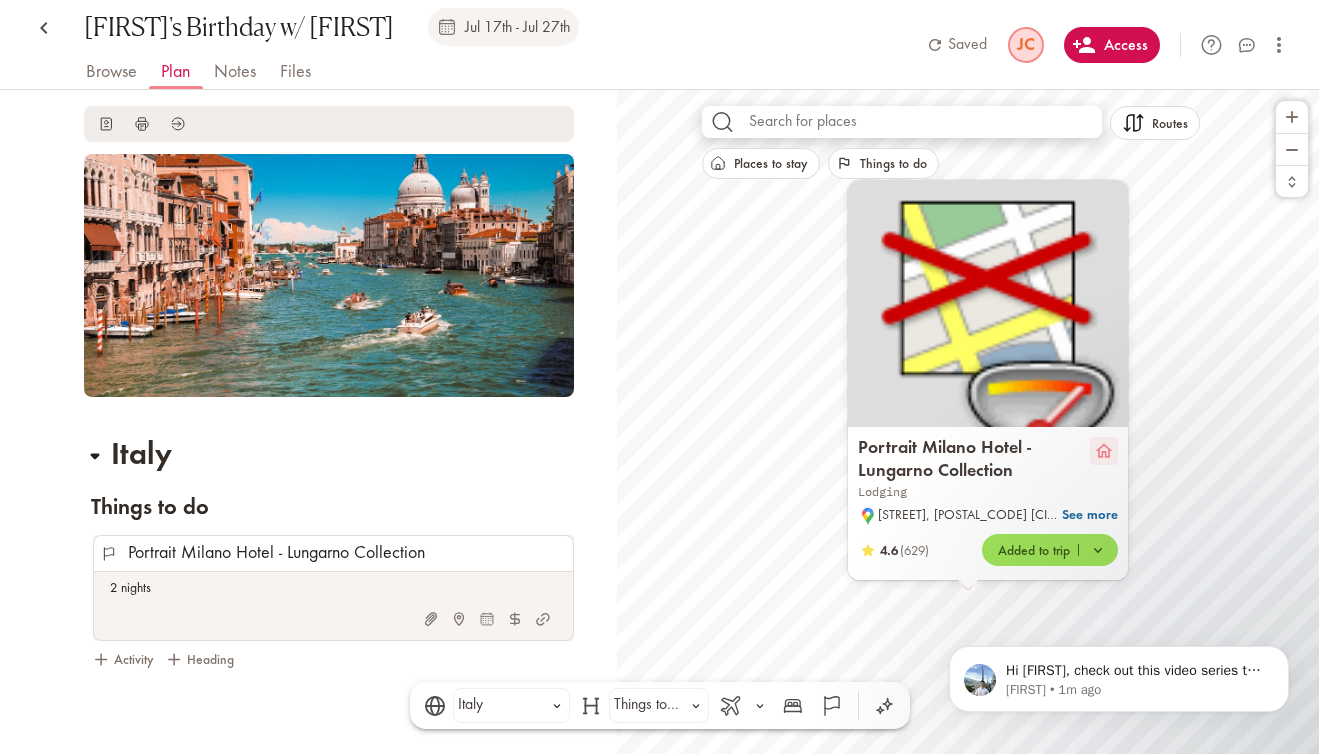 scroll, scrollTop: 69, scrollLeft: 0, axis: vertical 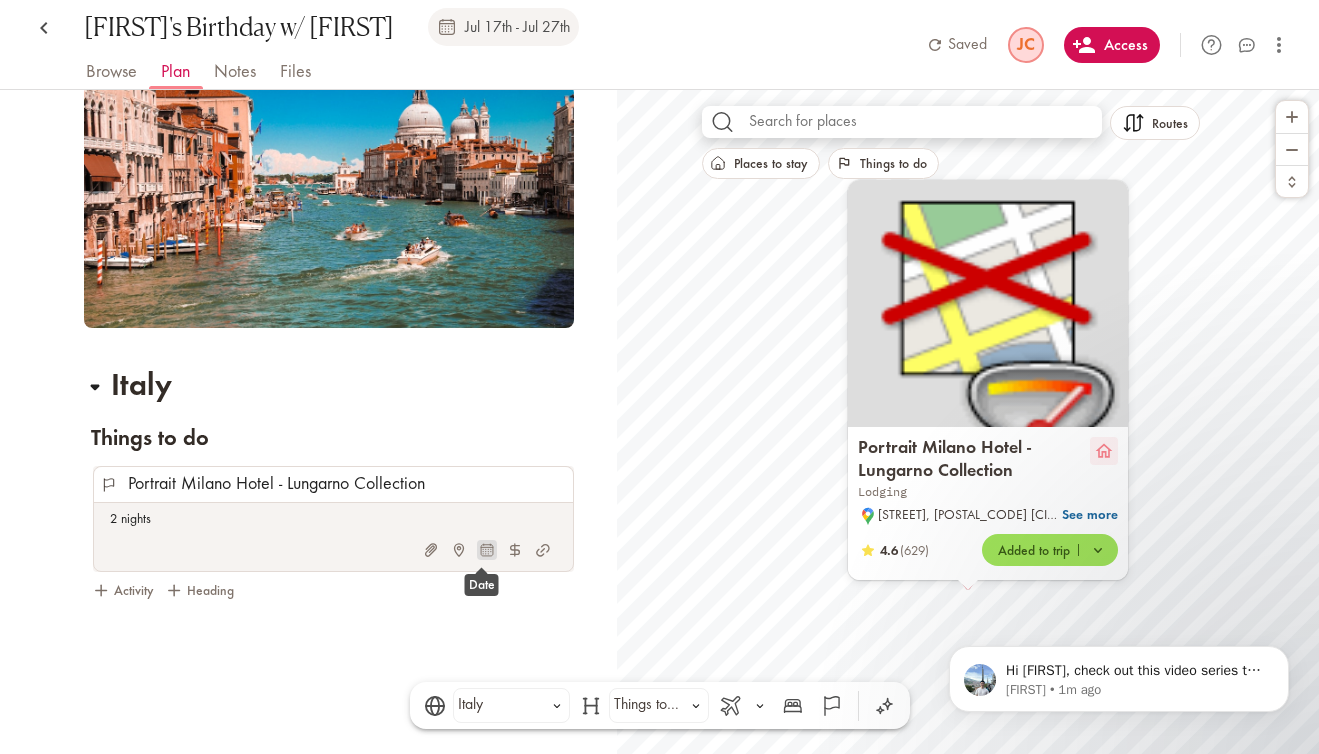 click at bounding box center [487, 550] 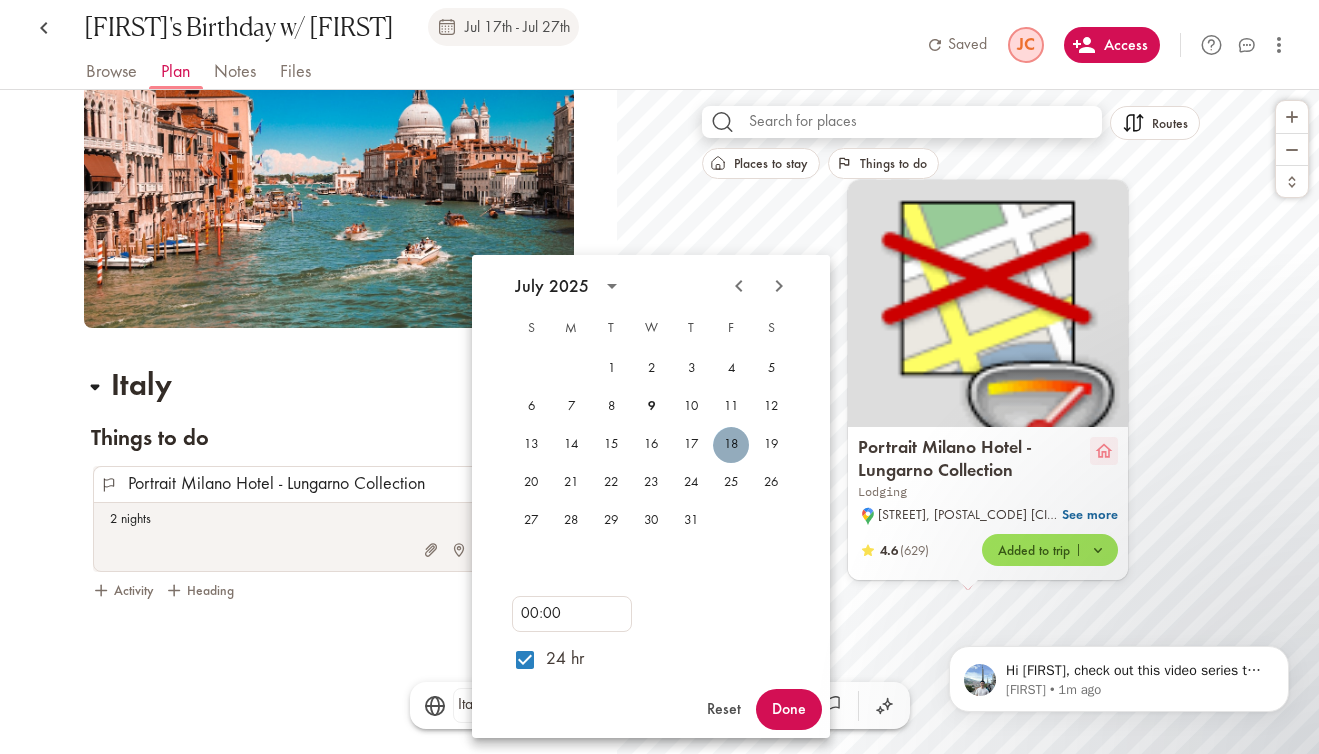 click on "18" at bounding box center (731, 369) 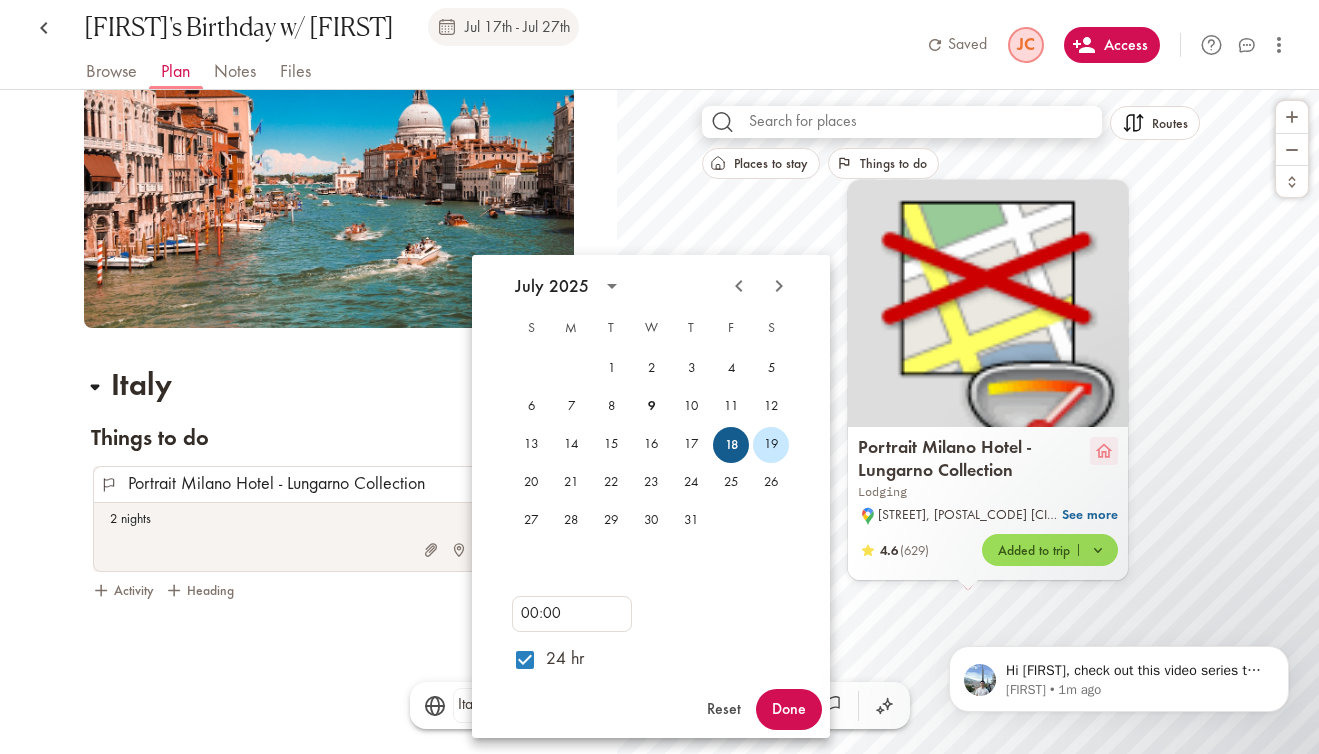 click on "19" at bounding box center (771, 369) 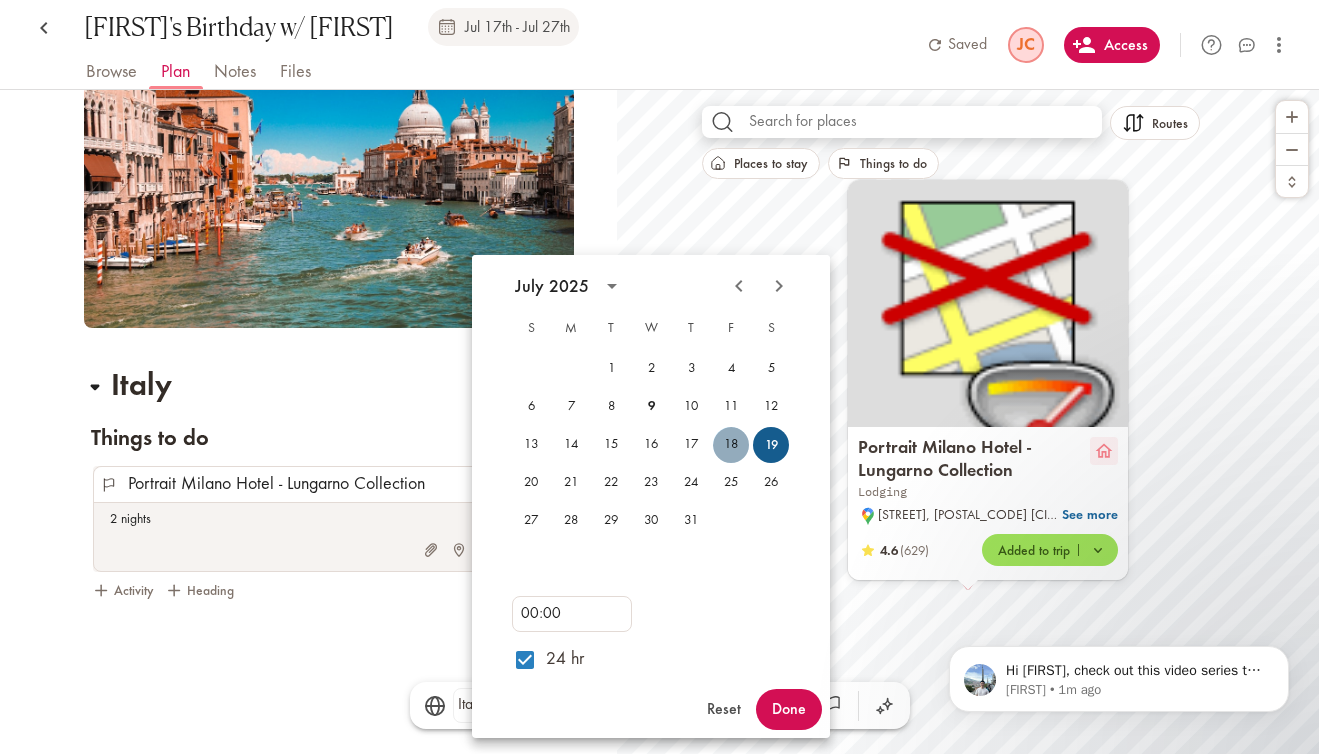 click on "18" at bounding box center (731, 369) 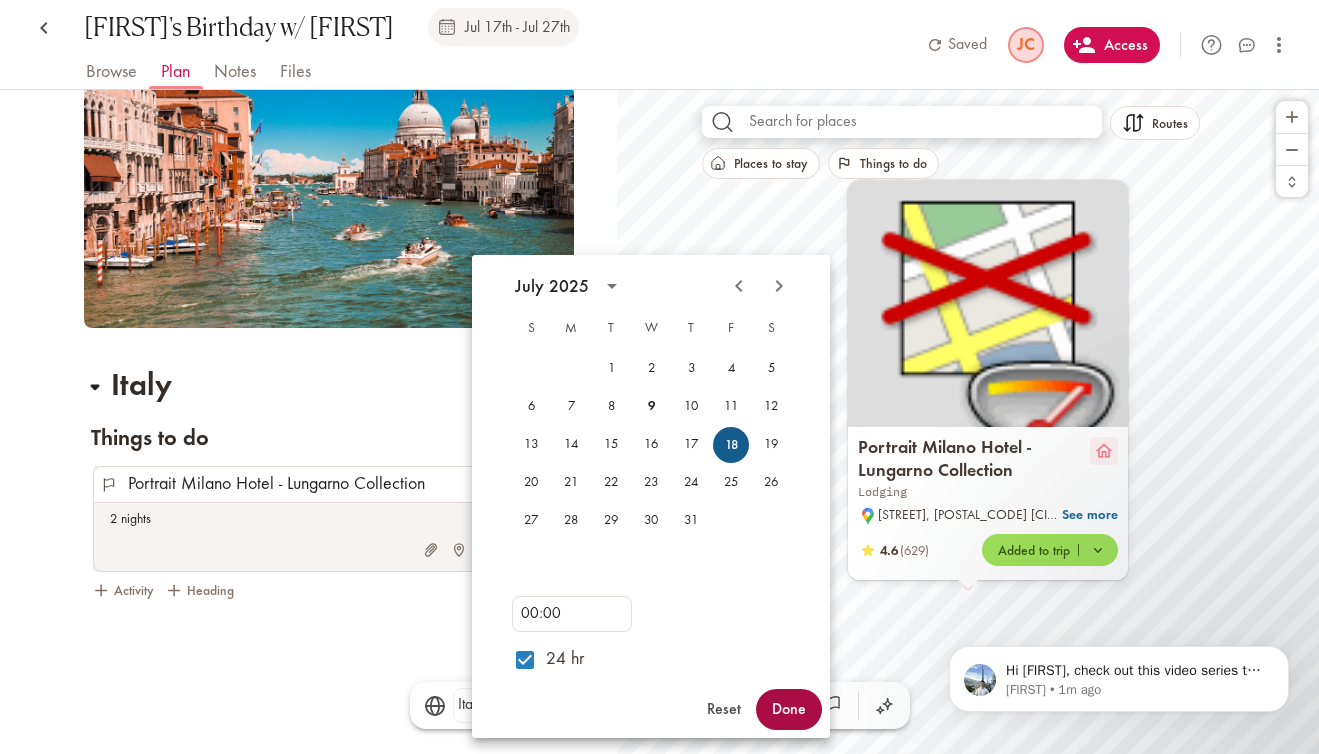 click on "Done" at bounding box center [789, 709] 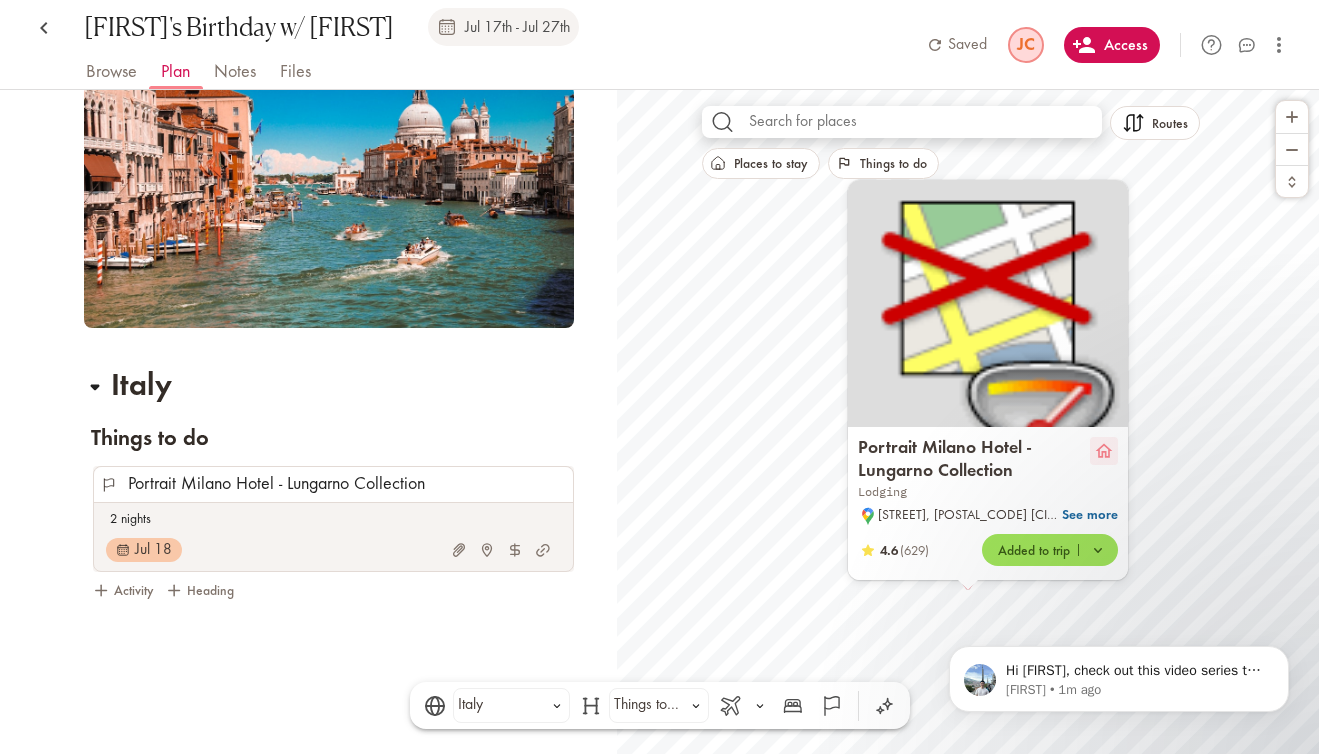 click on "2 nights" at bounding box center [331, 519] 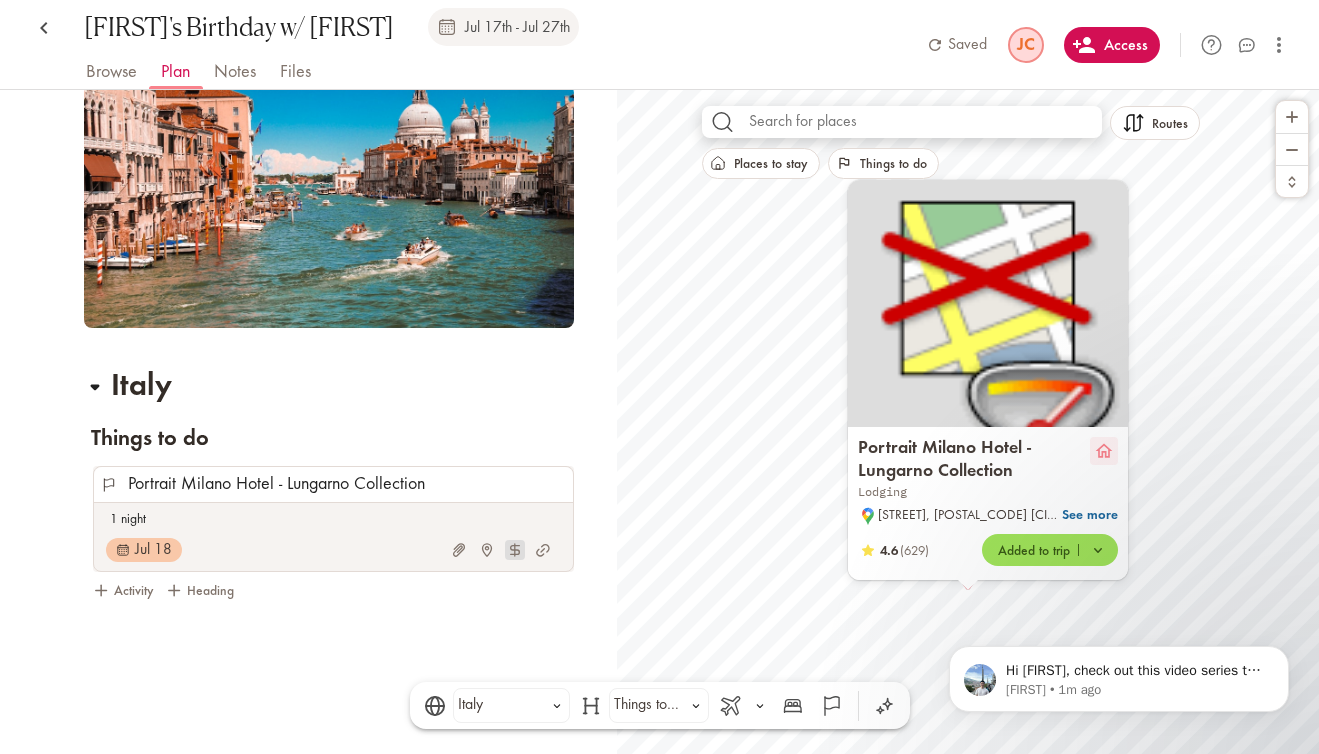 type on "1 night" 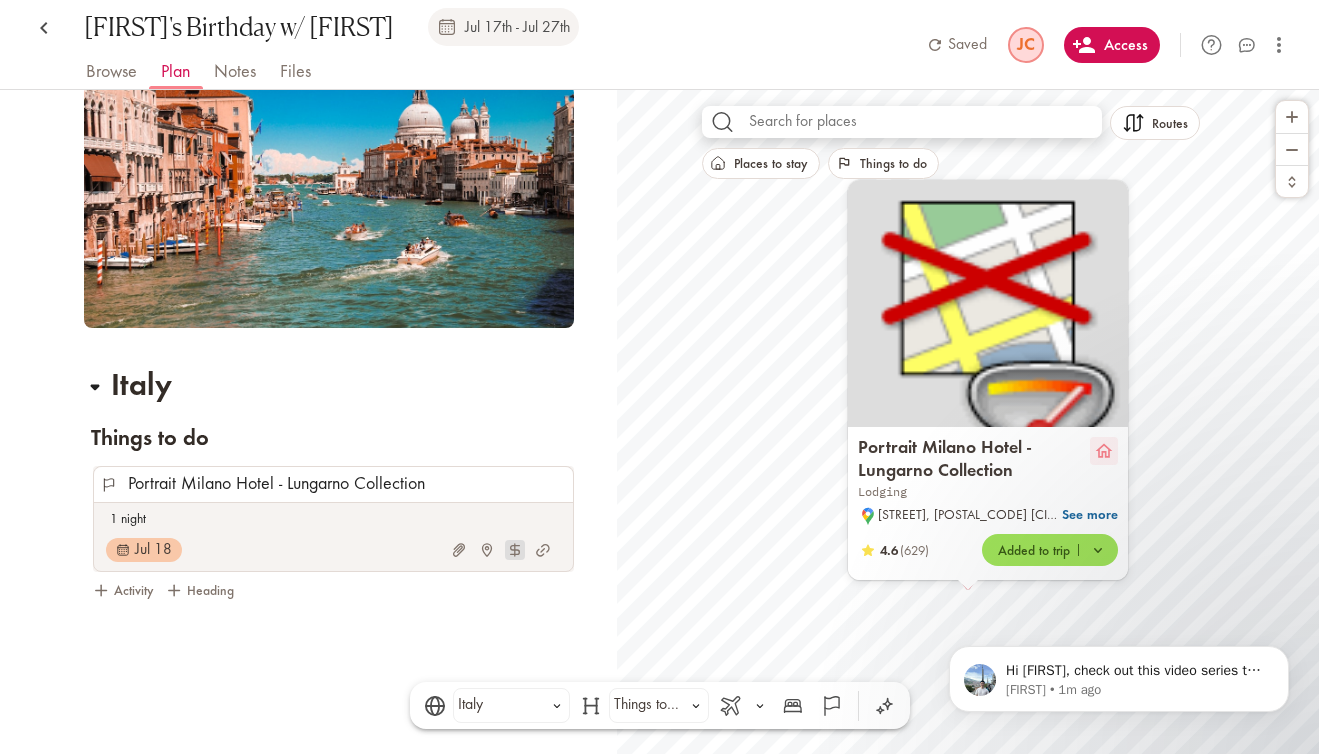 click at bounding box center (515, 550) 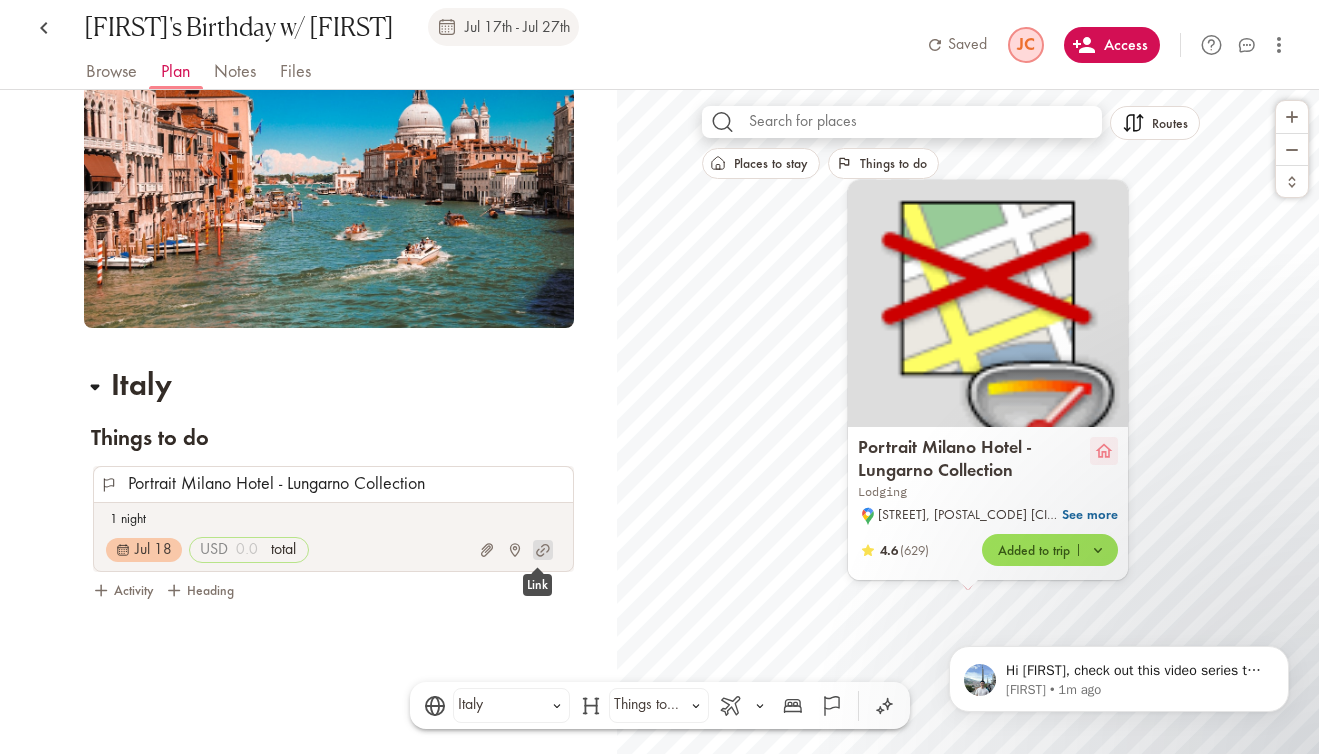 click at bounding box center (543, 550) 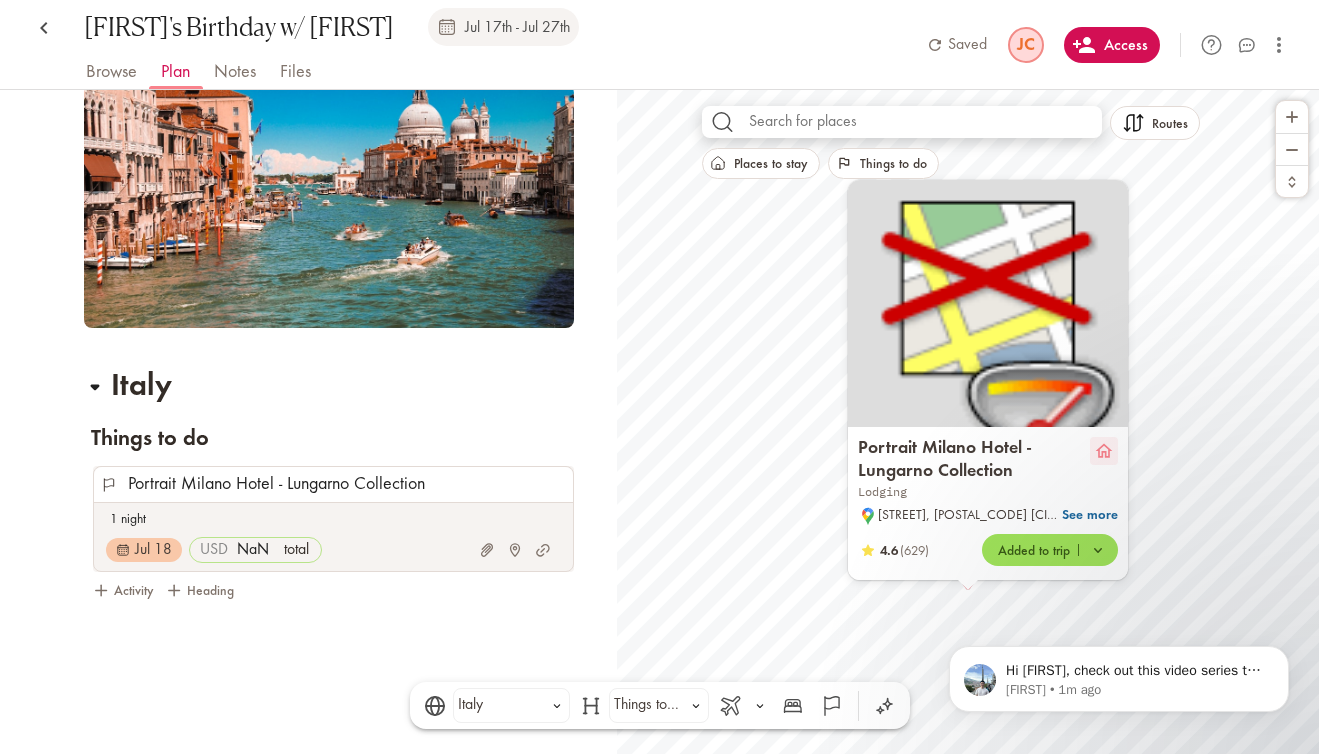 scroll, scrollTop: 0, scrollLeft: 0, axis: both 